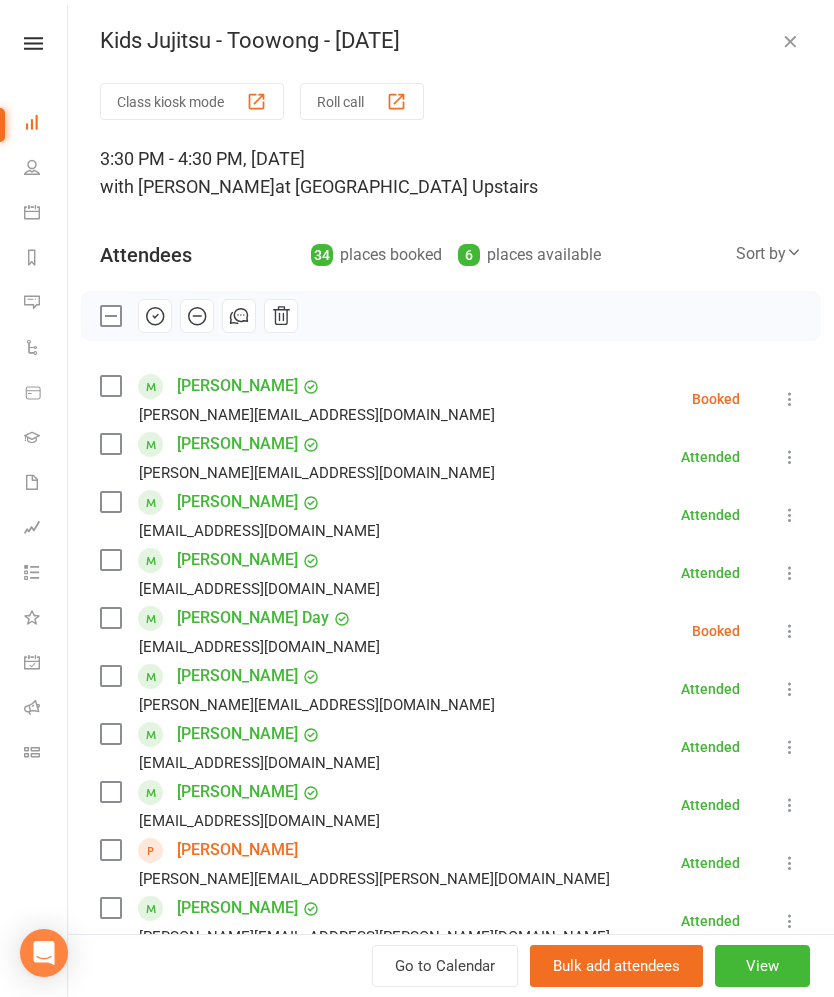 scroll, scrollTop: 1233, scrollLeft: 0, axis: vertical 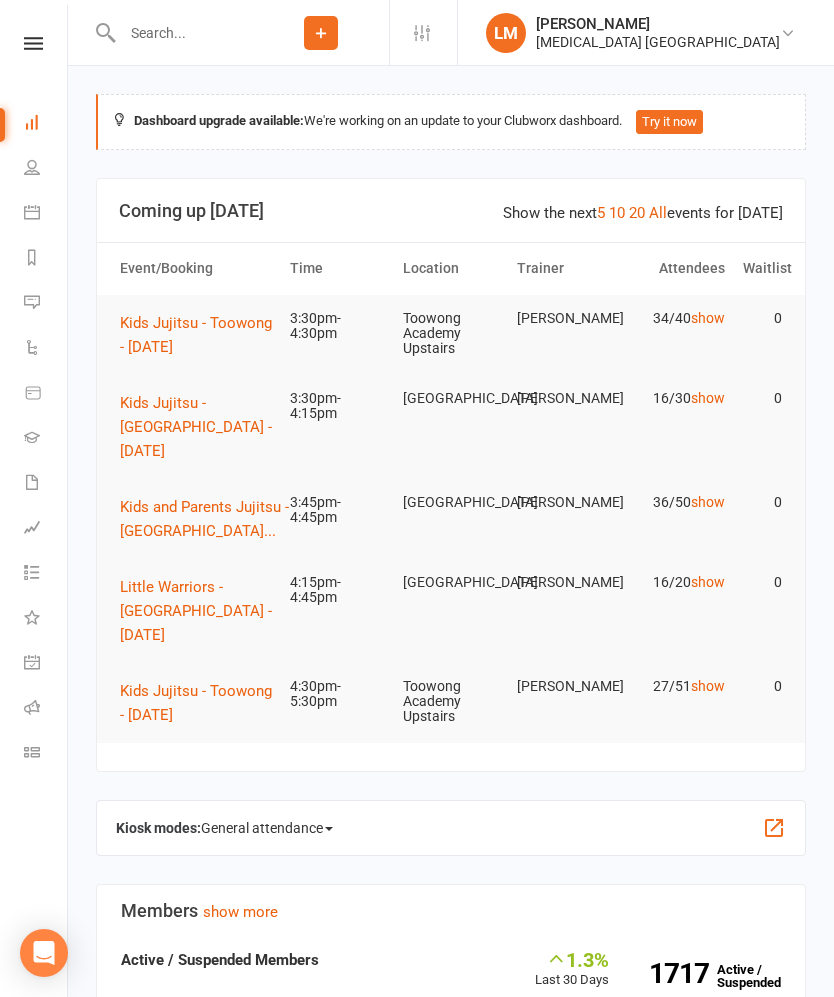 click on "Calendar" at bounding box center [46, 214] 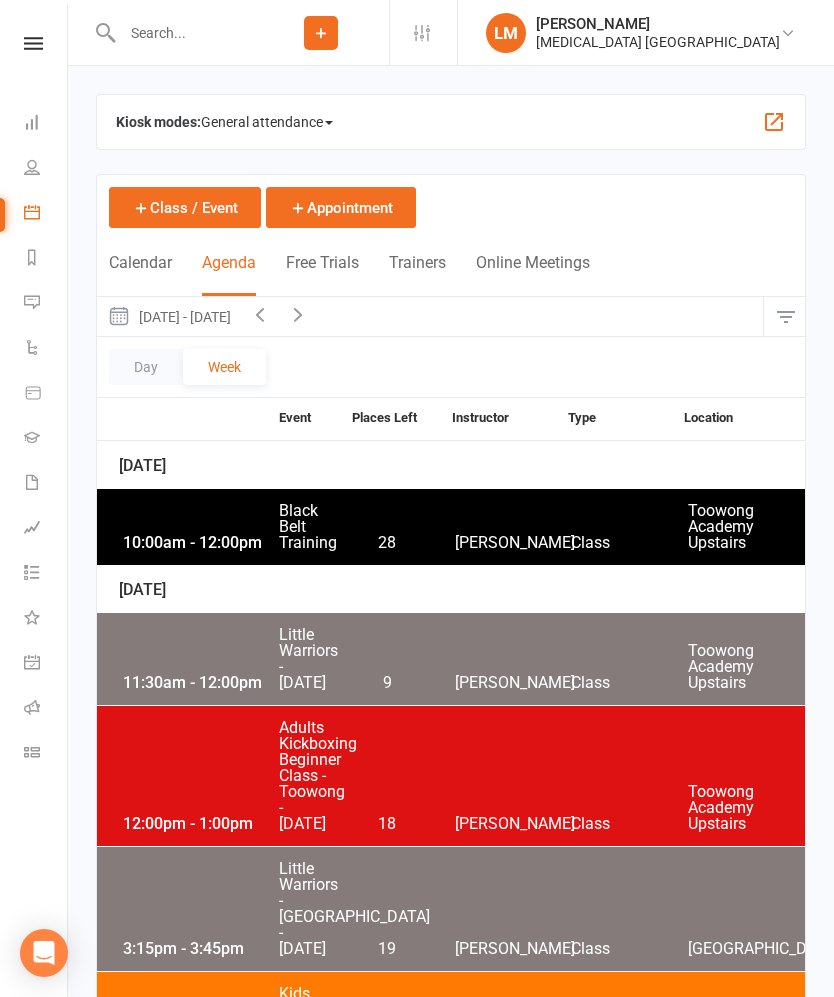 click at bounding box center (32, 122) 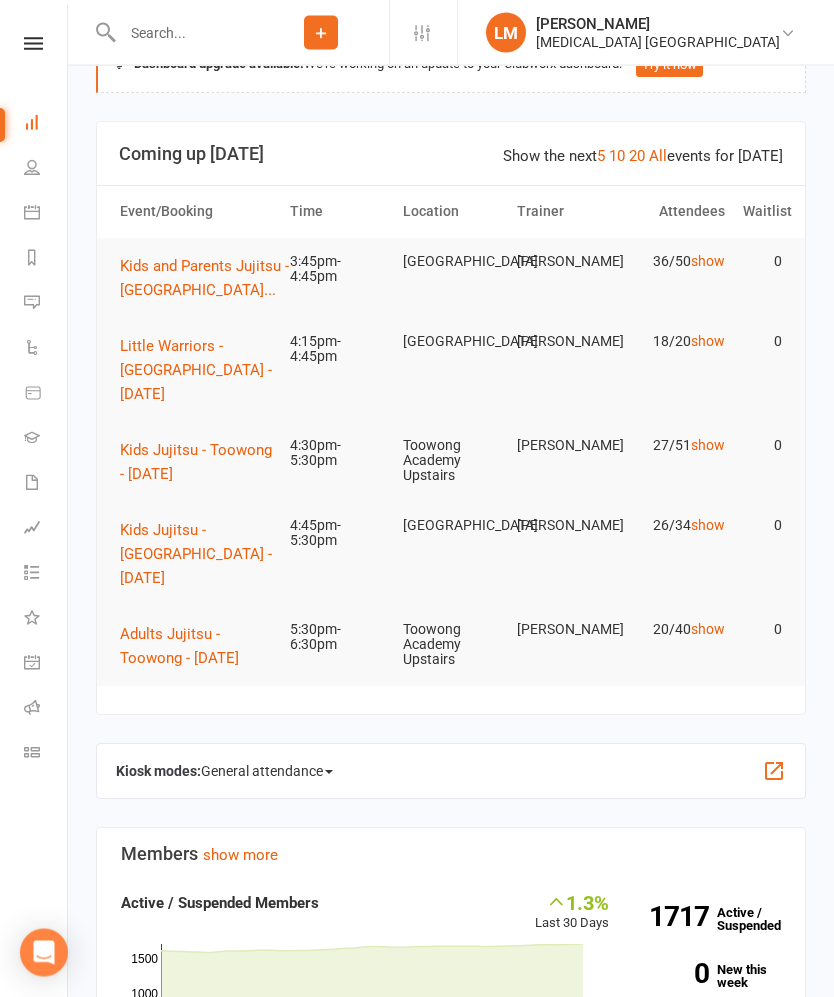 scroll, scrollTop: 56, scrollLeft: 0, axis: vertical 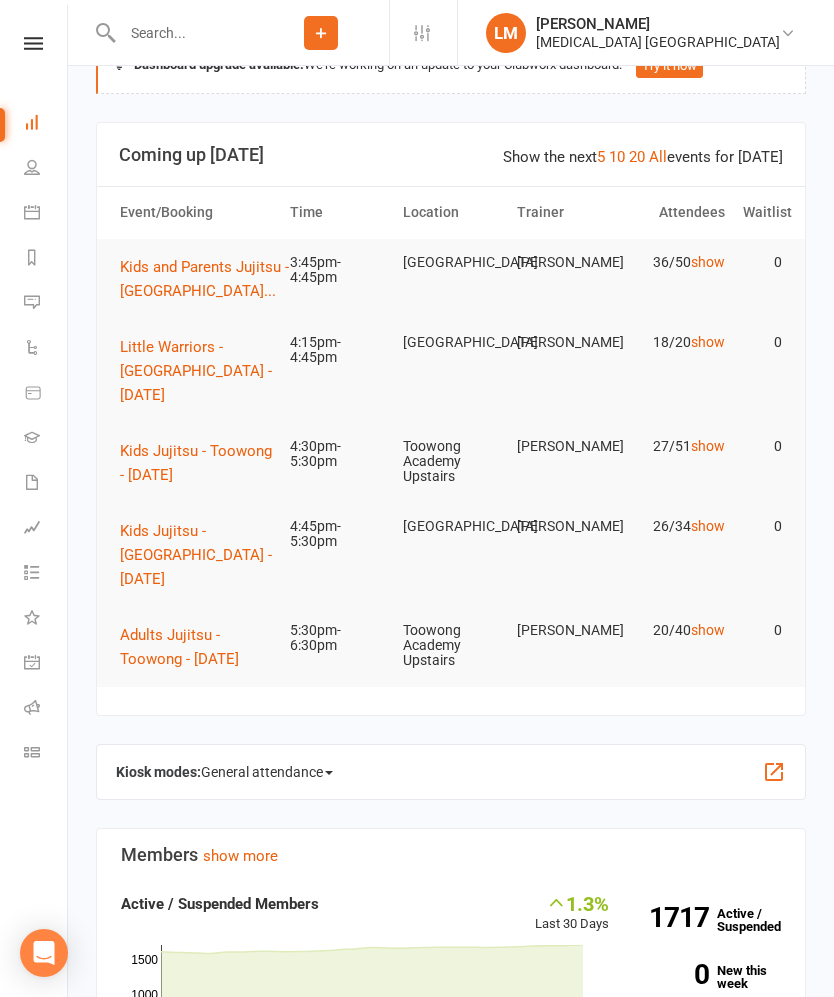 click on "Kids Jujitsu - Toowong - [DATE]" at bounding box center [196, 463] 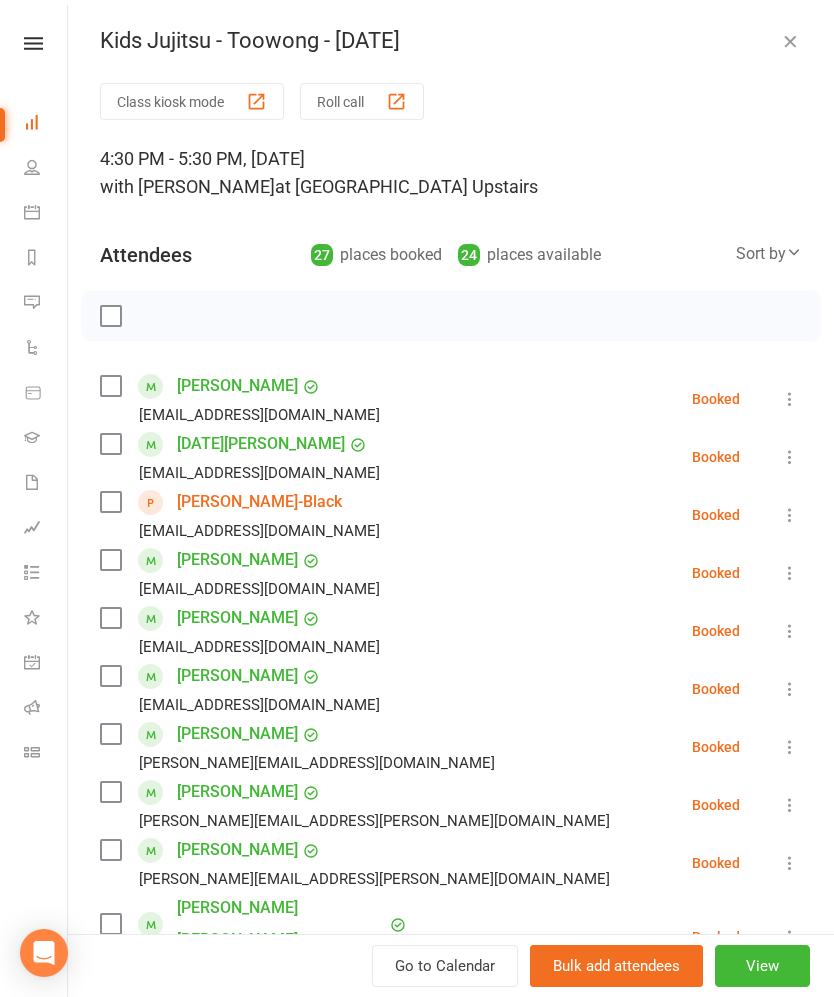 click at bounding box center [110, 444] 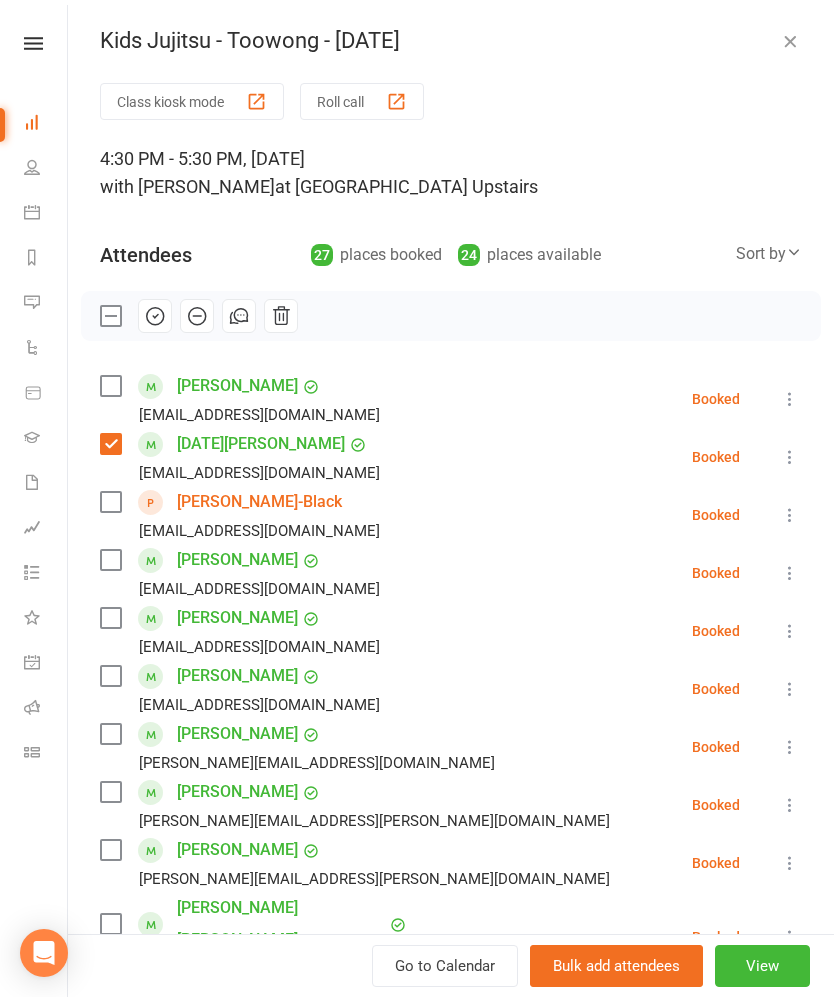 click at bounding box center [110, 502] 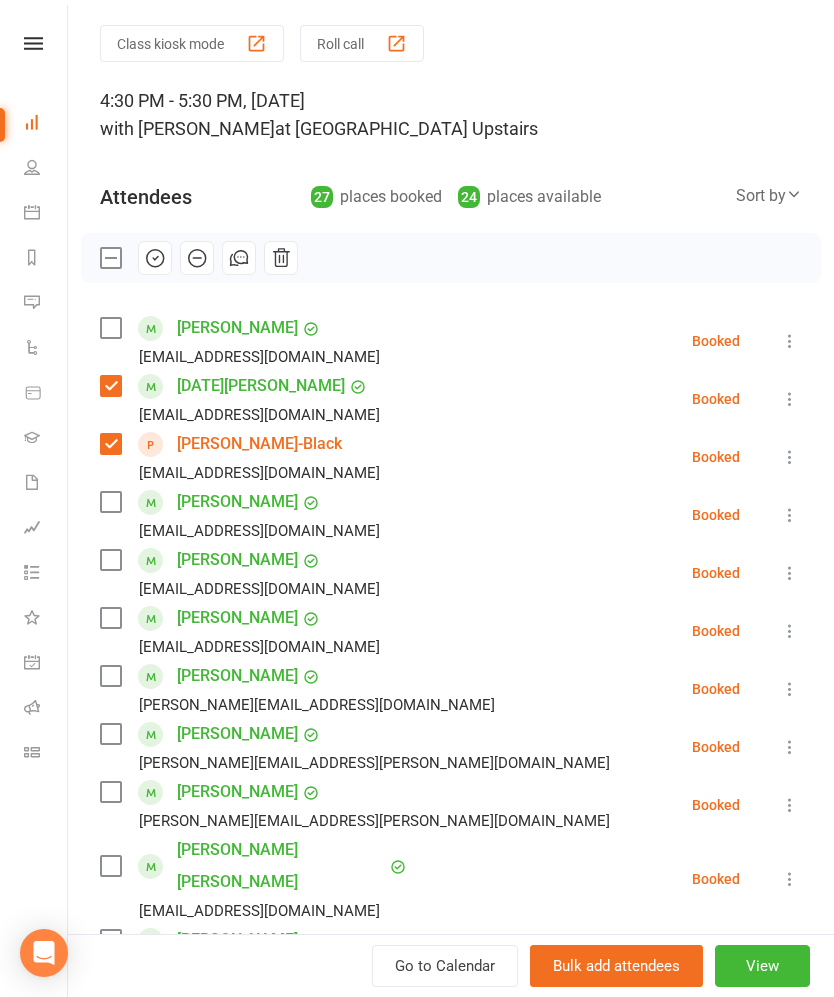 scroll, scrollTop: 70, scrollLeft: 0, axis: vertical 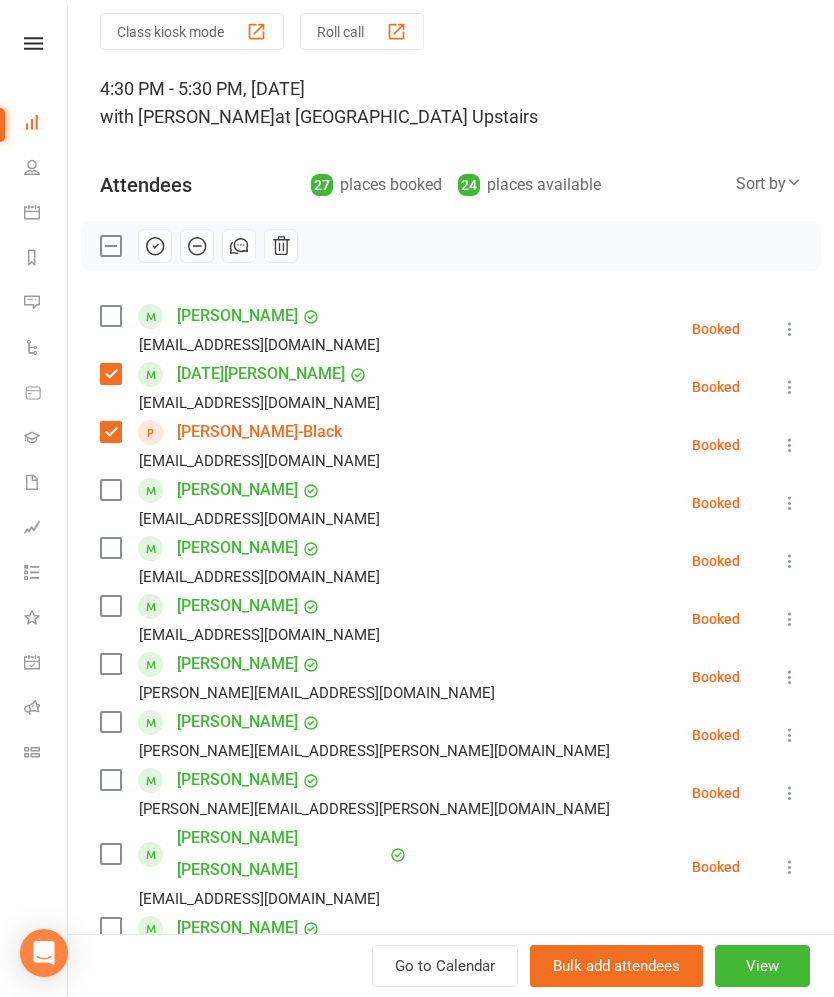 click at bounding box center [110, 548] 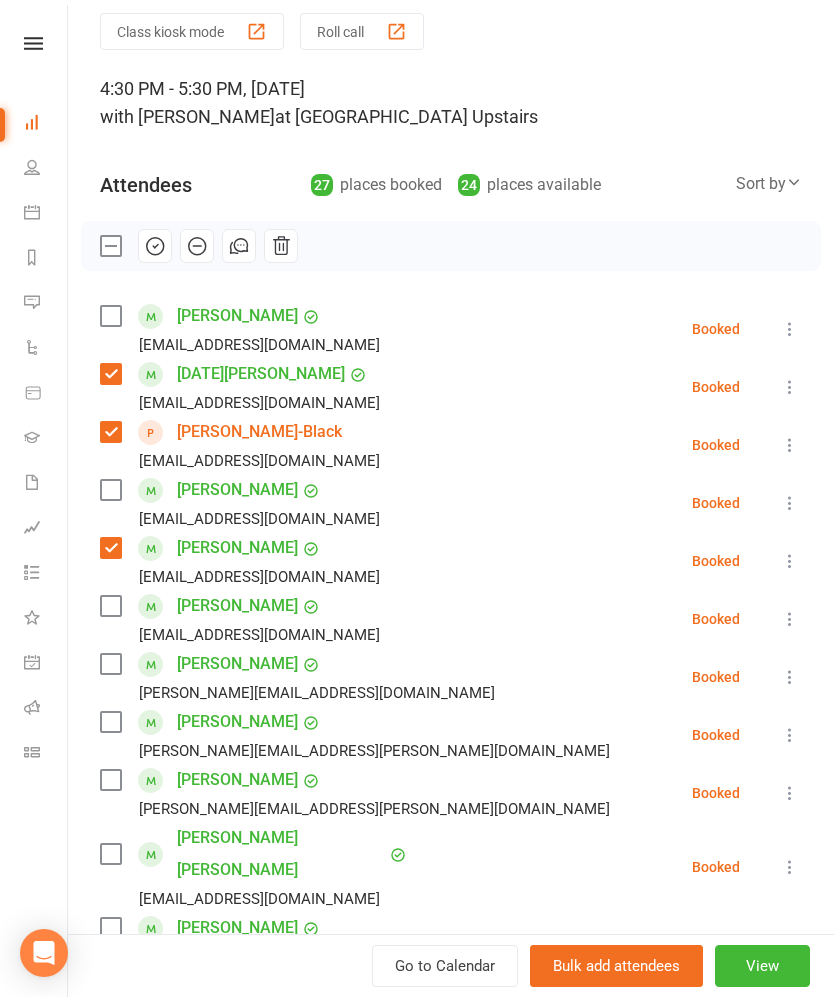 click at bounding box center [110, 606] 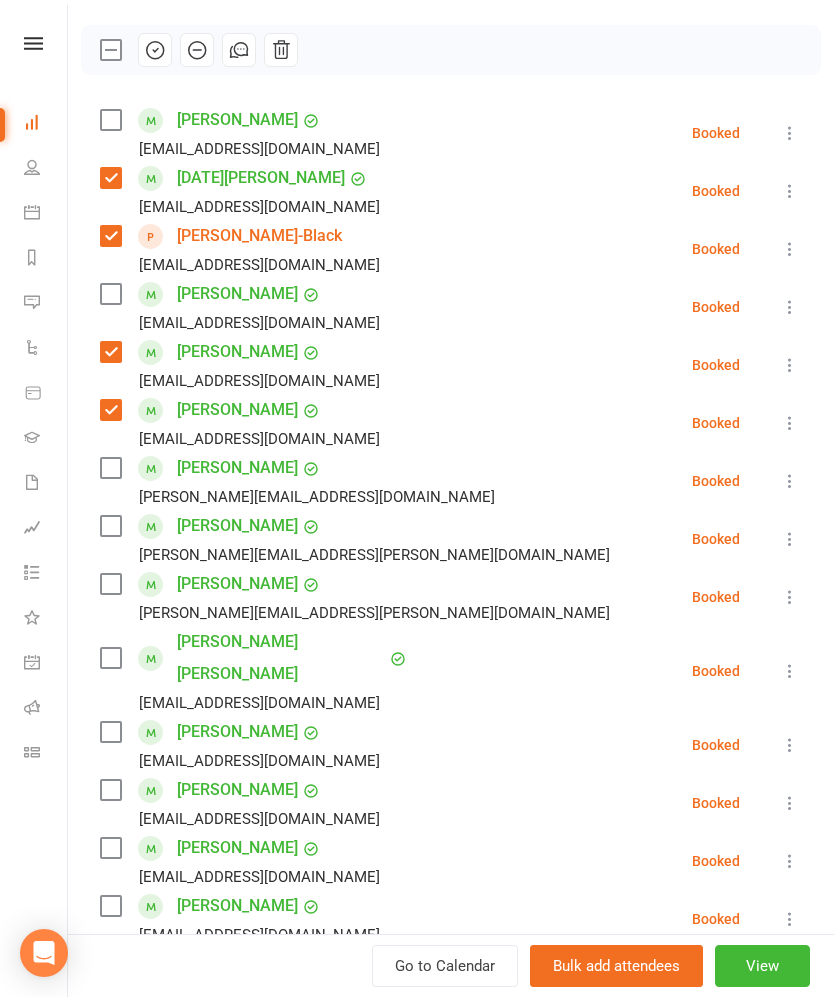 scroll, scrollTop: 283, scrollLeft: 0, axis: vertical 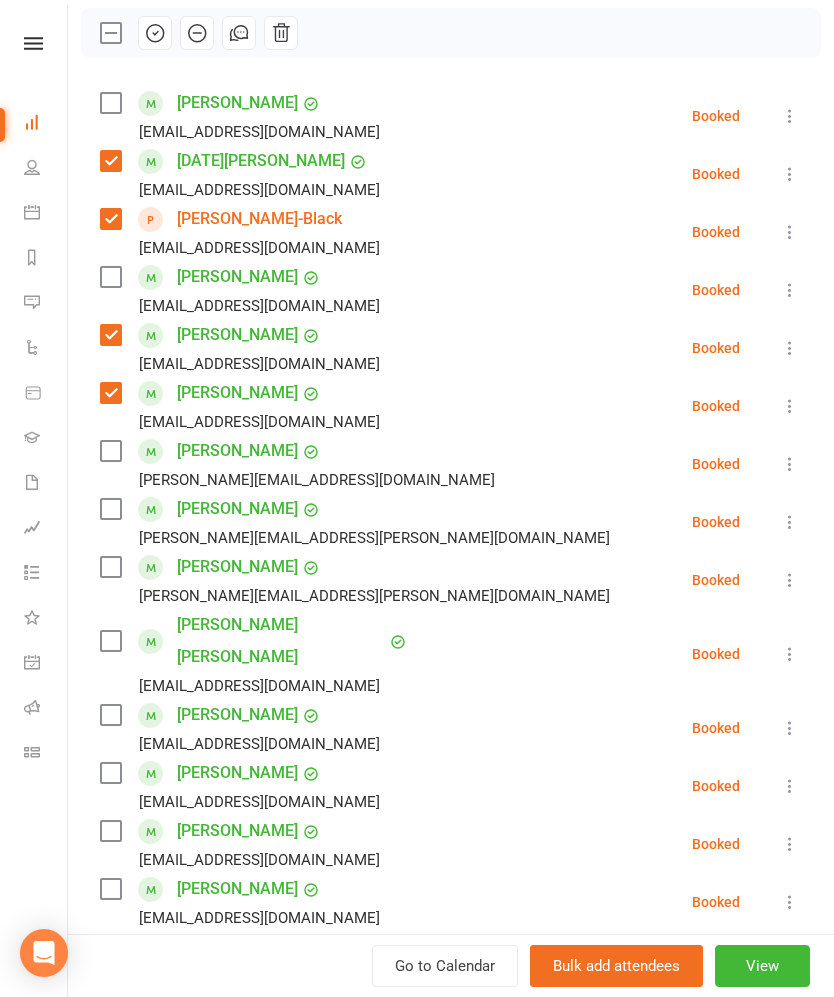 click at bounding box center (110, 567) 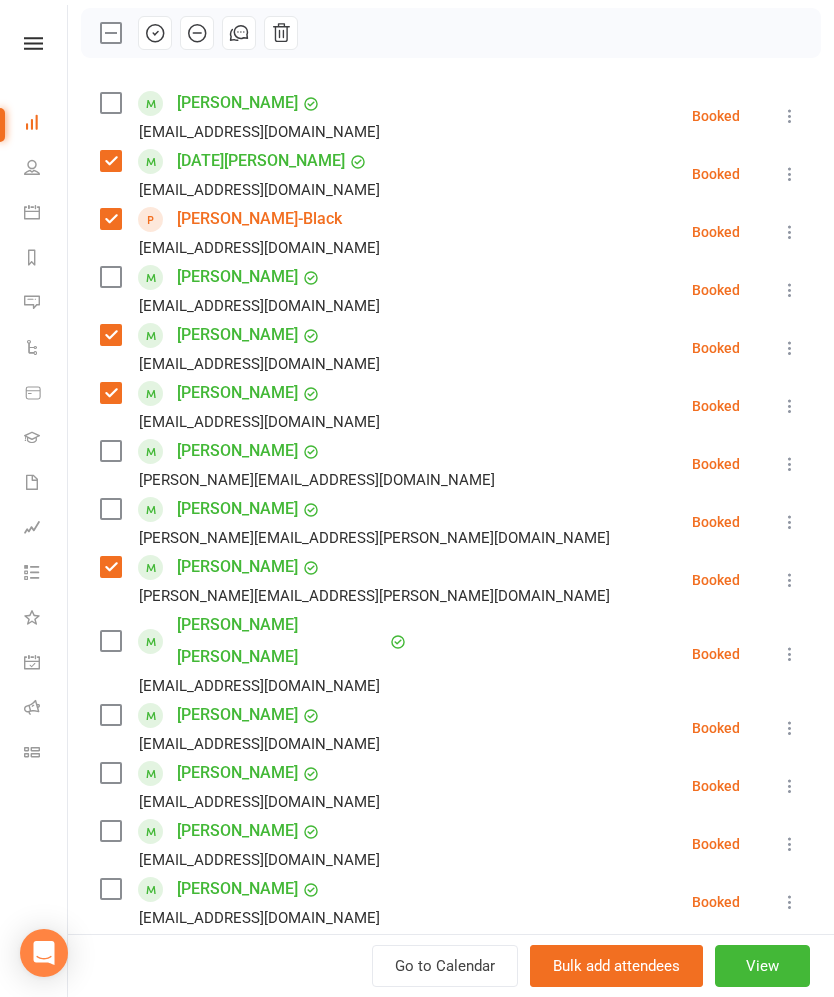 click on "Class kiosk mode  Roll call  4:30 PM - 5:30 PM, [DATE] with [PERSON_NAME]  at  [GEOGRAPHIC_DATA] Upstairs  Attendees  27  places booked 24  places available Sort by  Last name  First name  Booking created    [PERSON_NAME]  [PERSON_NAME][EMAIL_ADDRESS][DOMAIN_NAME] Booked More info  Remove  Check in  Mark absent  Send message  All bookings for series    [DATE][PERSON_NAME]  [EMAIL_ADDRESS][DOMAIN_NAME] Booked More info  Remove  Check in  Mark absent  Send message  All bookings for series    [PERSON_NAME]-Black  [EMAIL_ADDRESS][DOMAIN_NAME] Booked More info  Remove  Check in  Mark absent  Send message    [PERSON_NAME]  [EMAIL_ADDRESS][DOMAIN_NAME] Booked More info  Remove  Check in  Mark absent  Send message  All bookings for series    [PERSON_NAME]  [EMAIL_ADDRESS][DOMAIN_NAME] Booked More info  Remove  Check in  Mark absent  Send message  All bookings for series    [PERSON_NAME]  [EMAIL_ADDRESS][DOMAIN_NAME] Booked More info  Remove  Check in  Mark absent  Send message  All bookings for series    [PERSON_NAME] Dutt  [EMAIL_ADDRESS][DOMAIN_NAME] Booked More info" at bounding box center (451, 922) 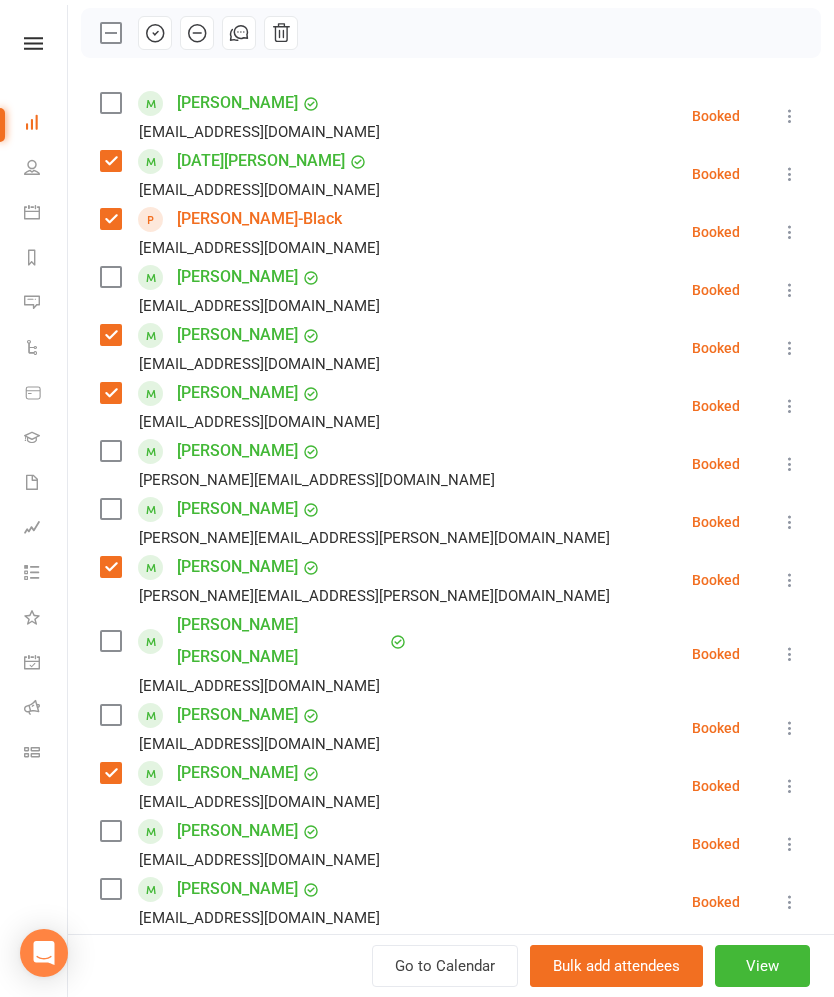click at bounding box center [110, 831] 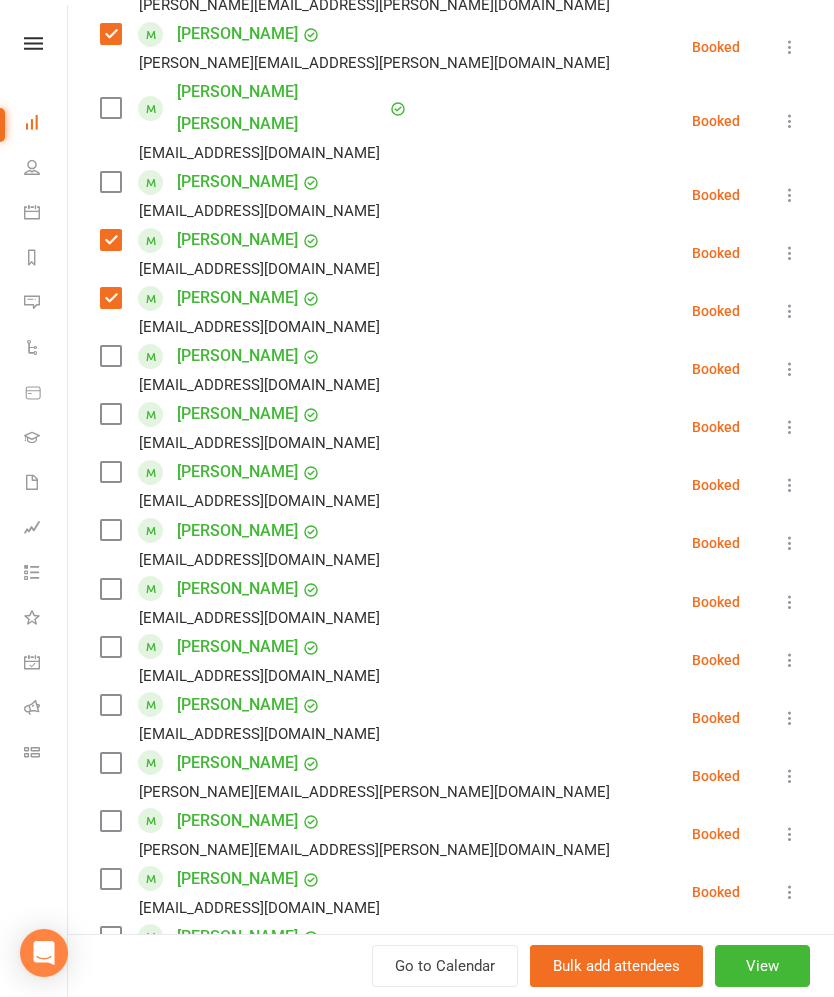 scroll, scrollTop: 817, scrollLeft: 0, axis: vertical 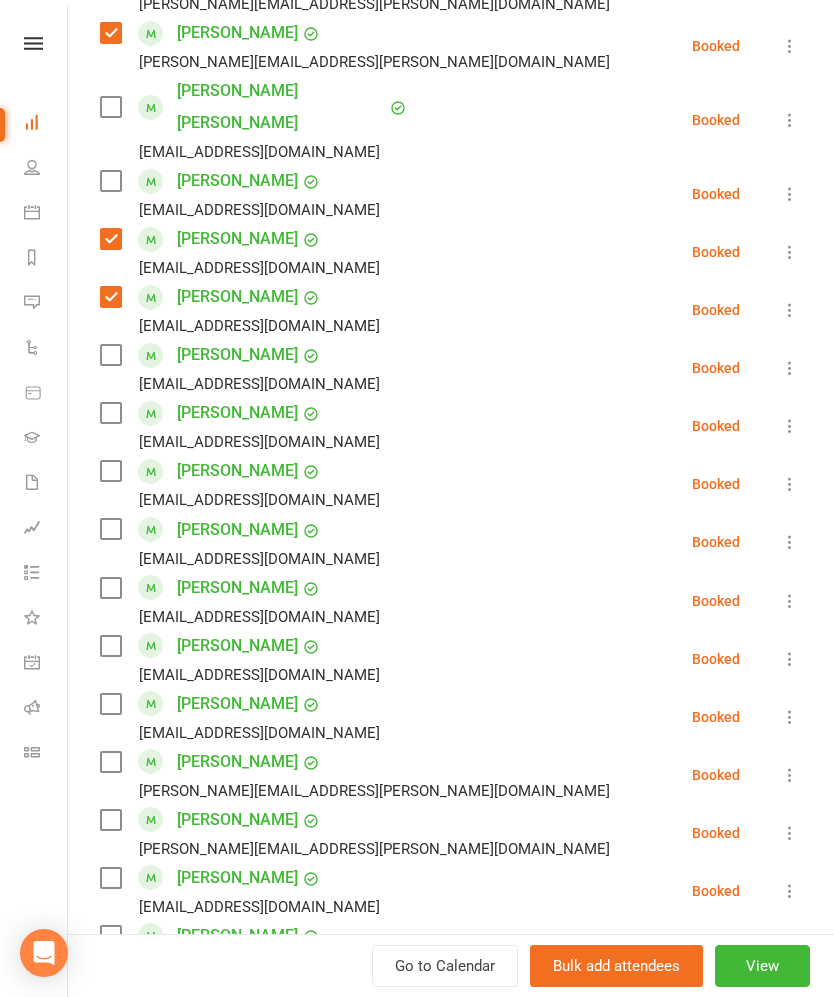 click at bounding box center [110, 588] 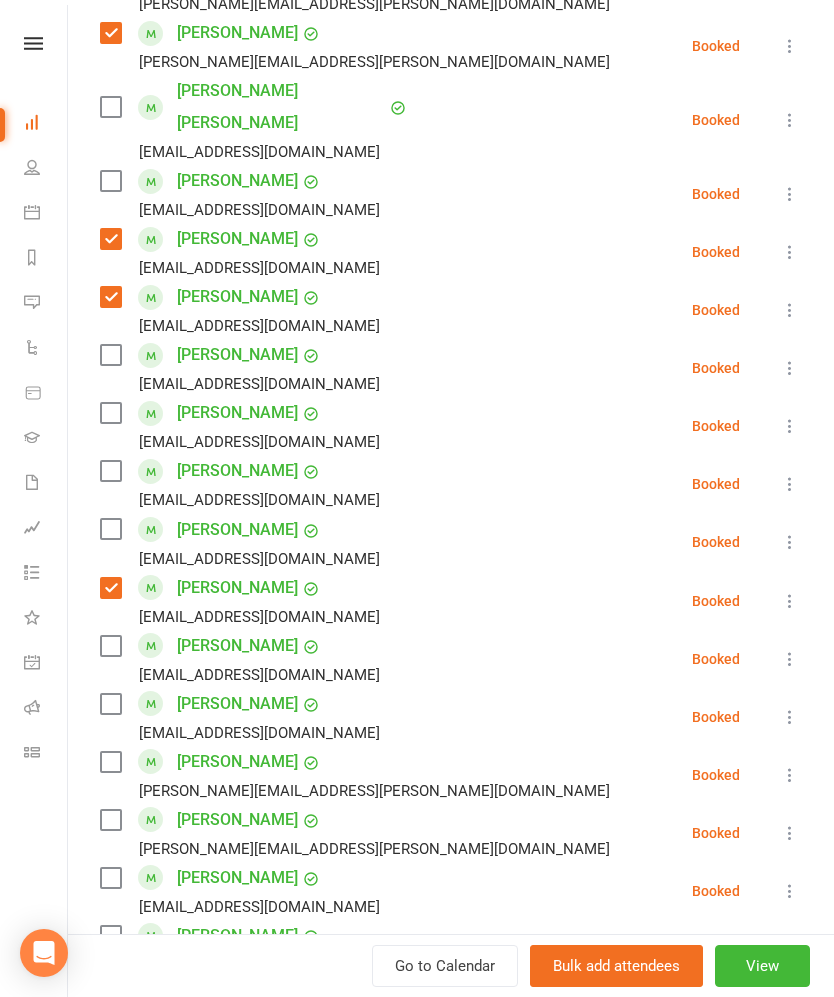 click at bounding box center (110, 529) 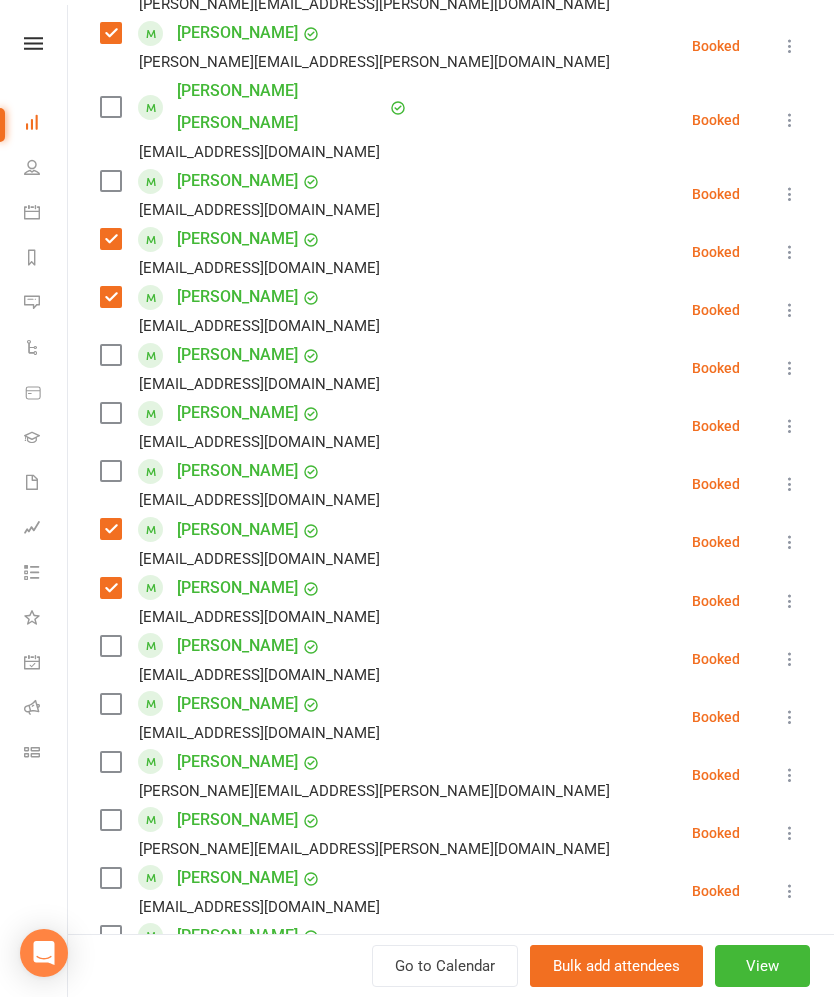 click at bounding box center [110, 646] 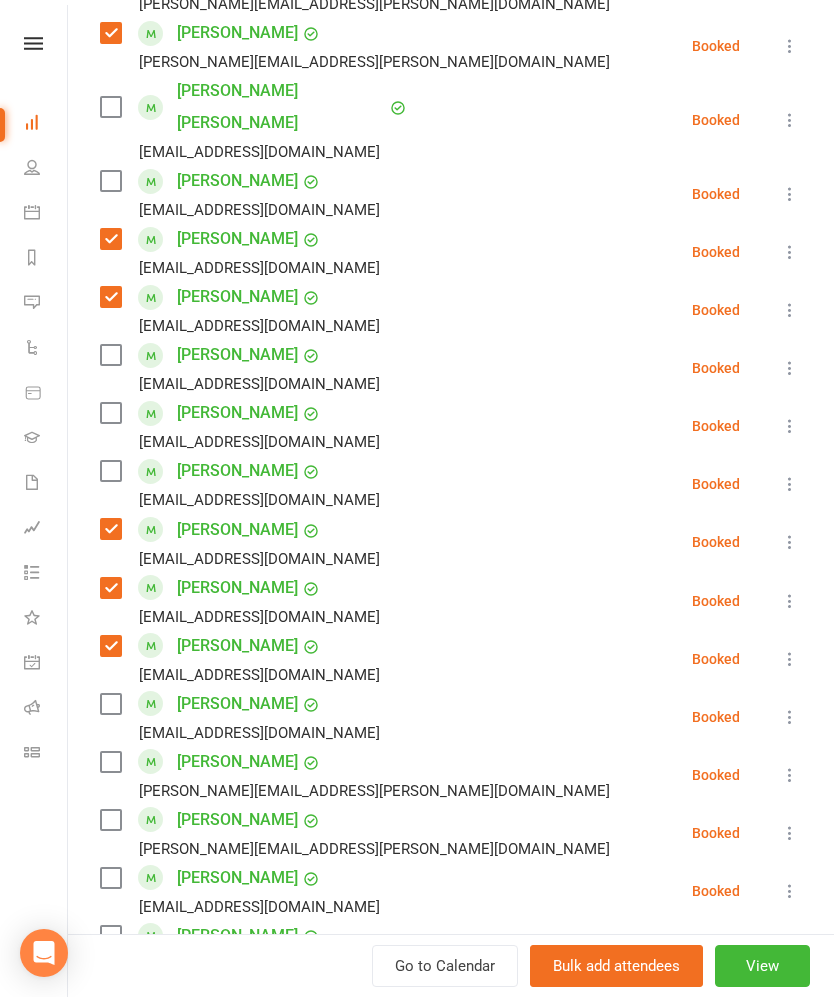 click at bounding box center [110, 704] 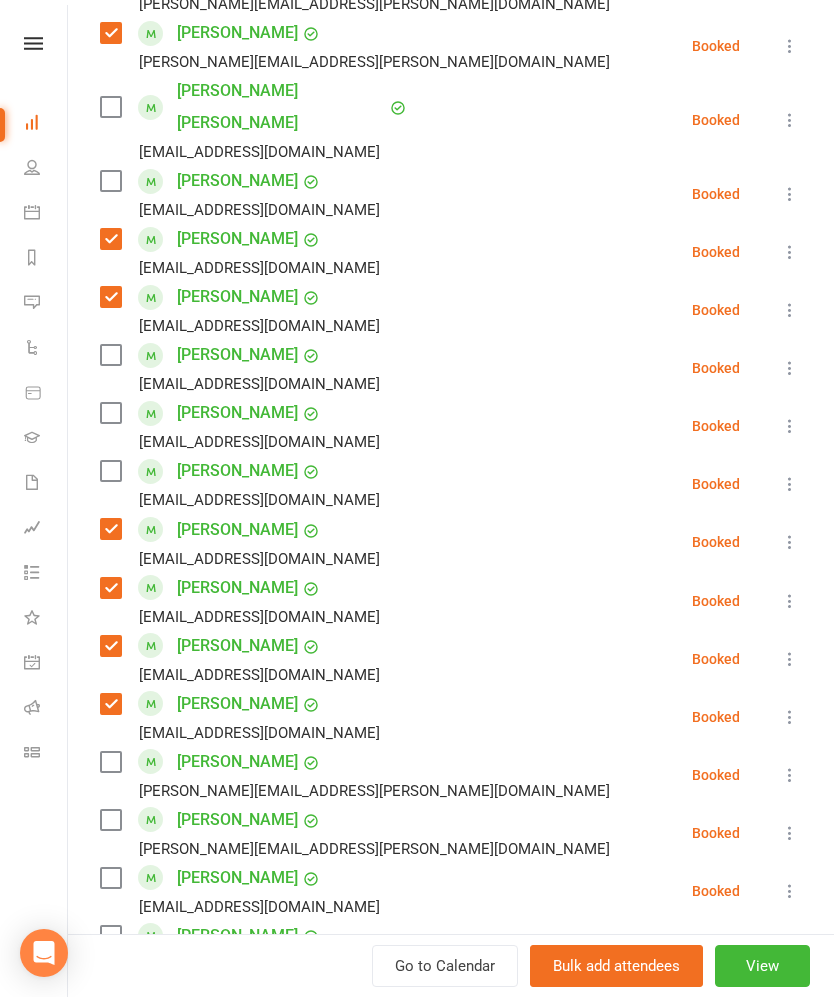 click at bounding box center [110, 762] 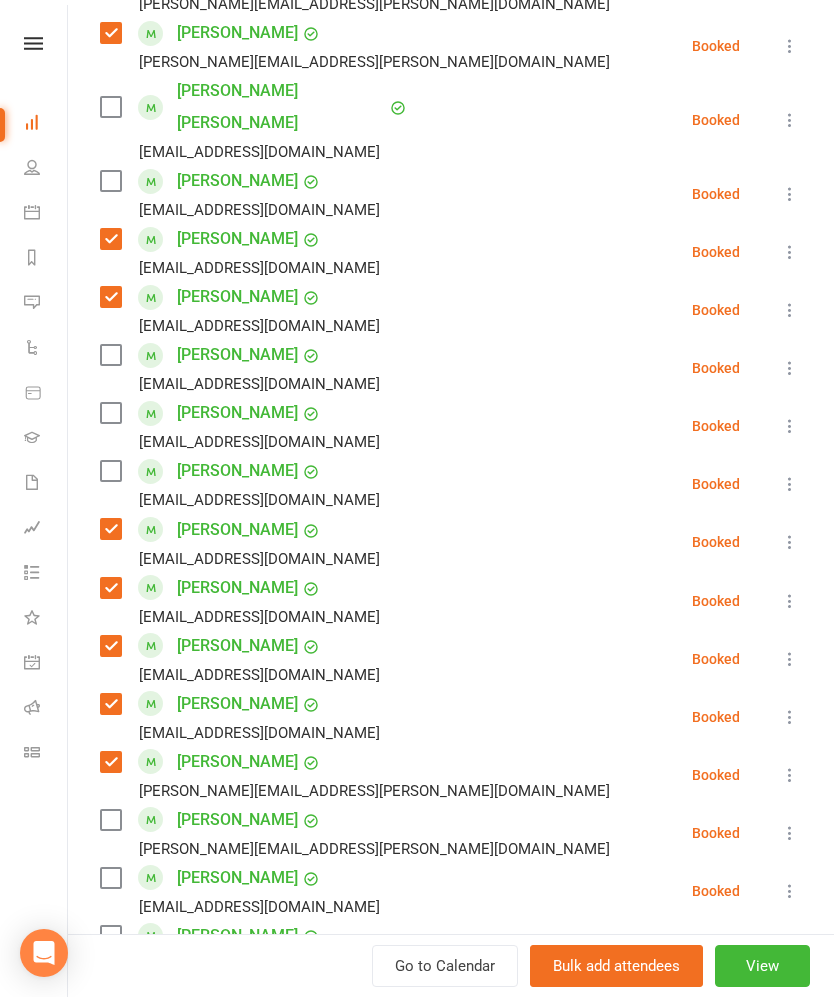 click at bounding box center [110, 820] 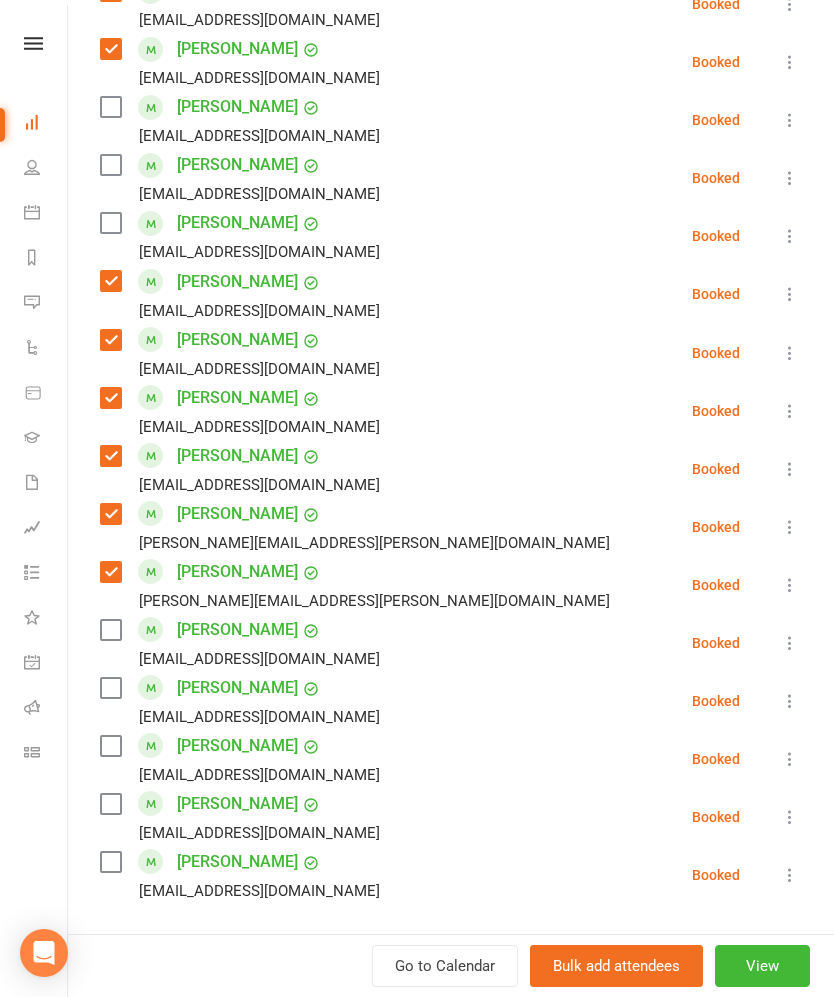 scroll, scrollTop: 1068, scrollLeft: 0, axis: vertical 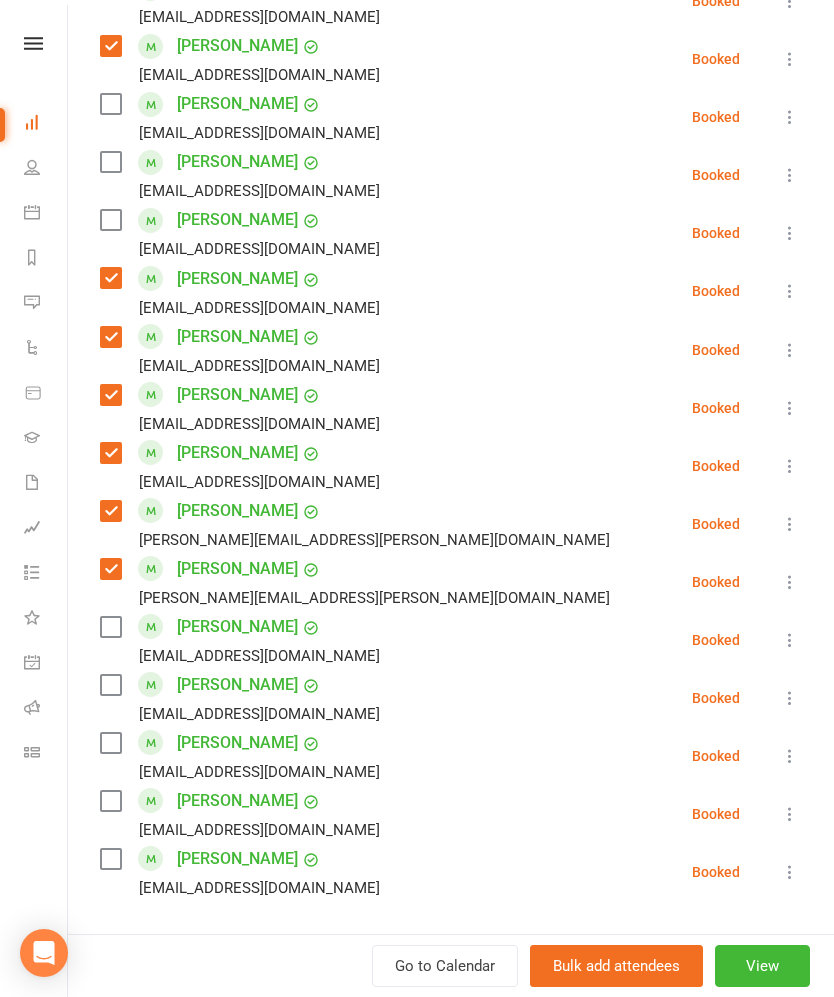 click at bounding box center (110, 685) 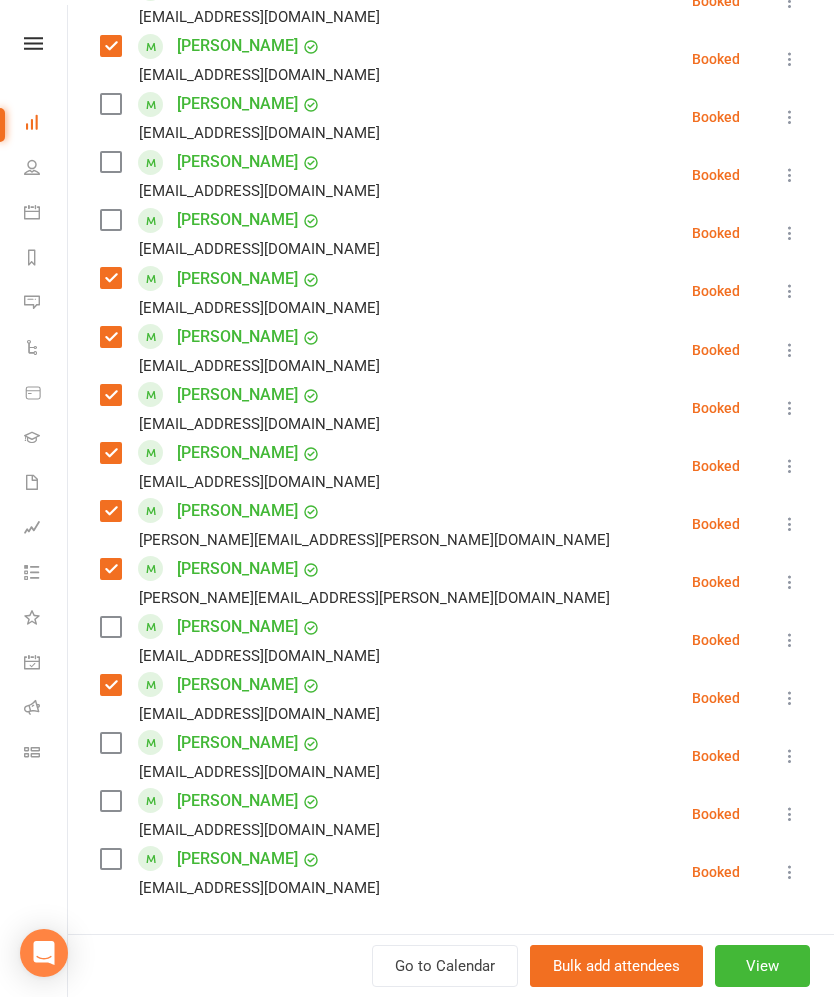 click at bounding box center (110, 801) 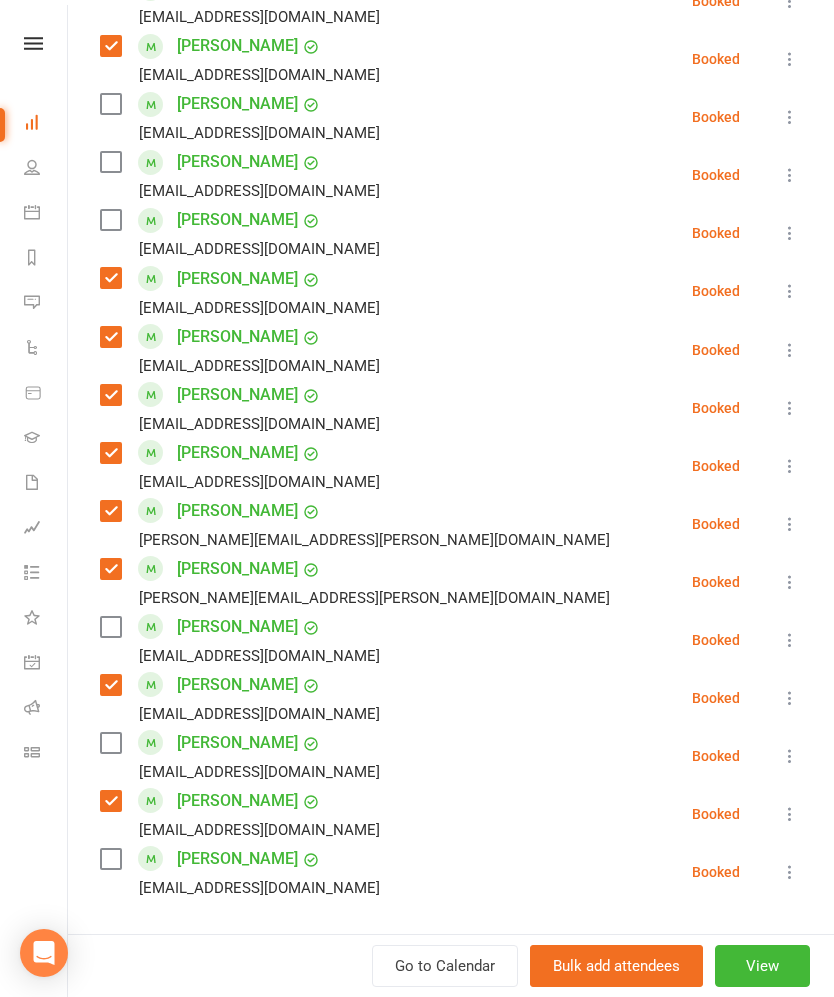 click at bounding box center (110, 859) 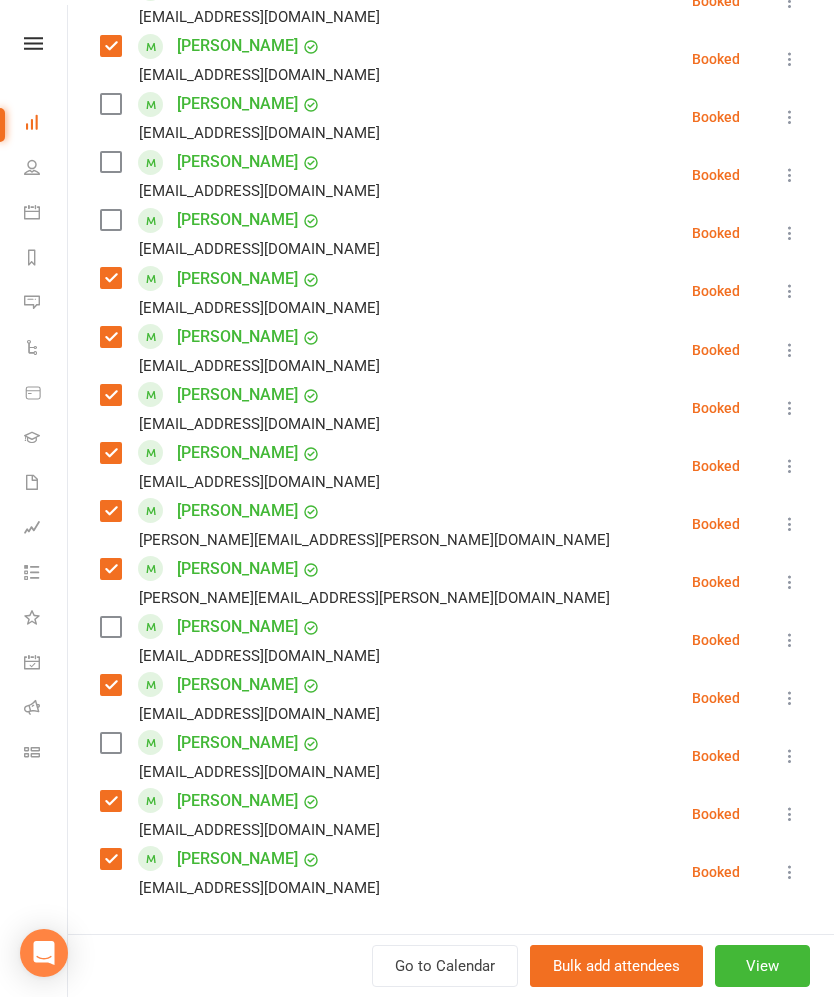 click at bounding box center (110, 743) 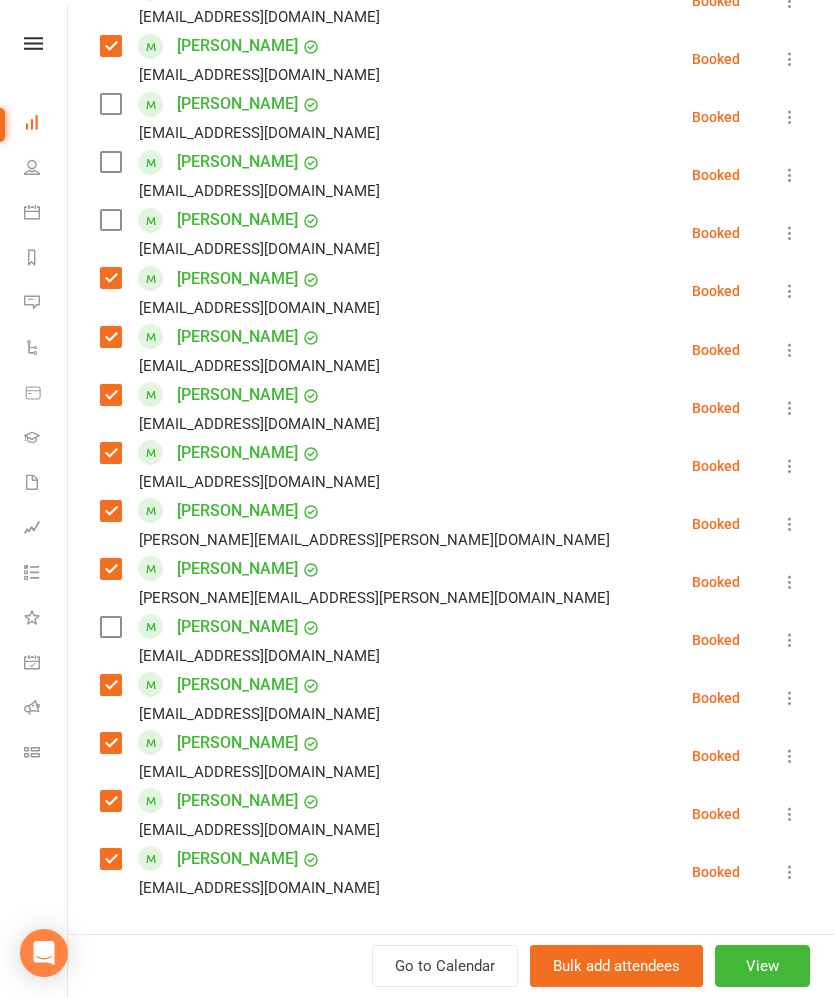click at bounding box center [110, 627] 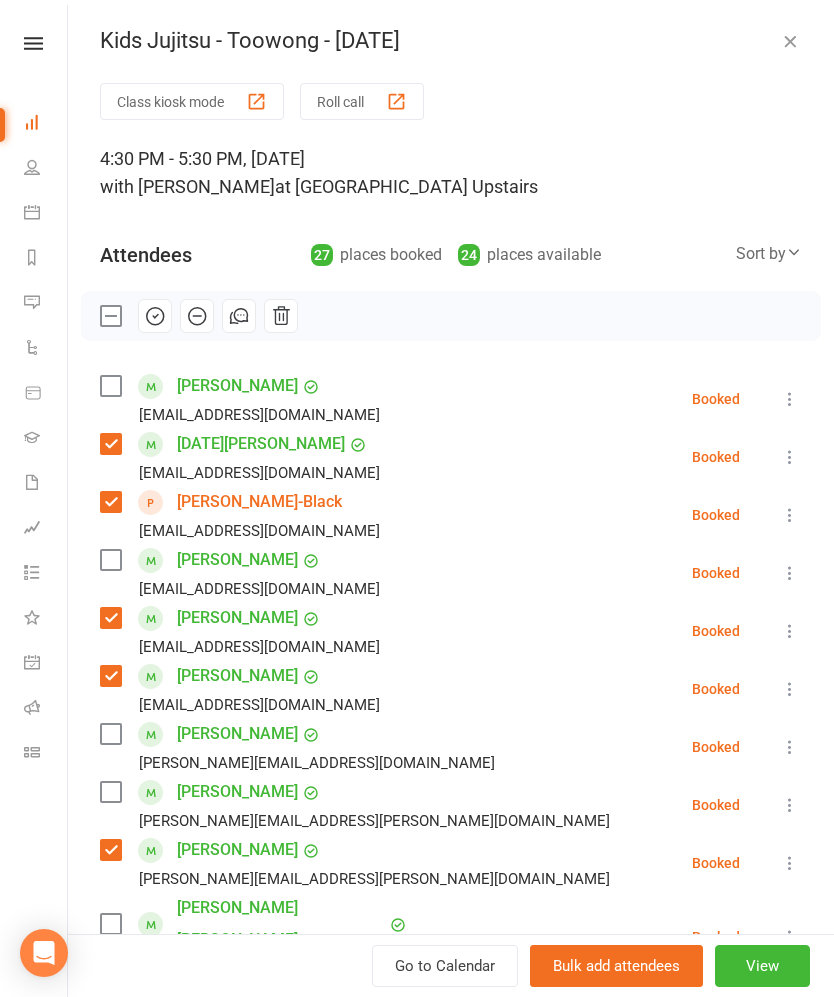 scroll, scrollTop: 0, scrollLeft: 0, axis: both 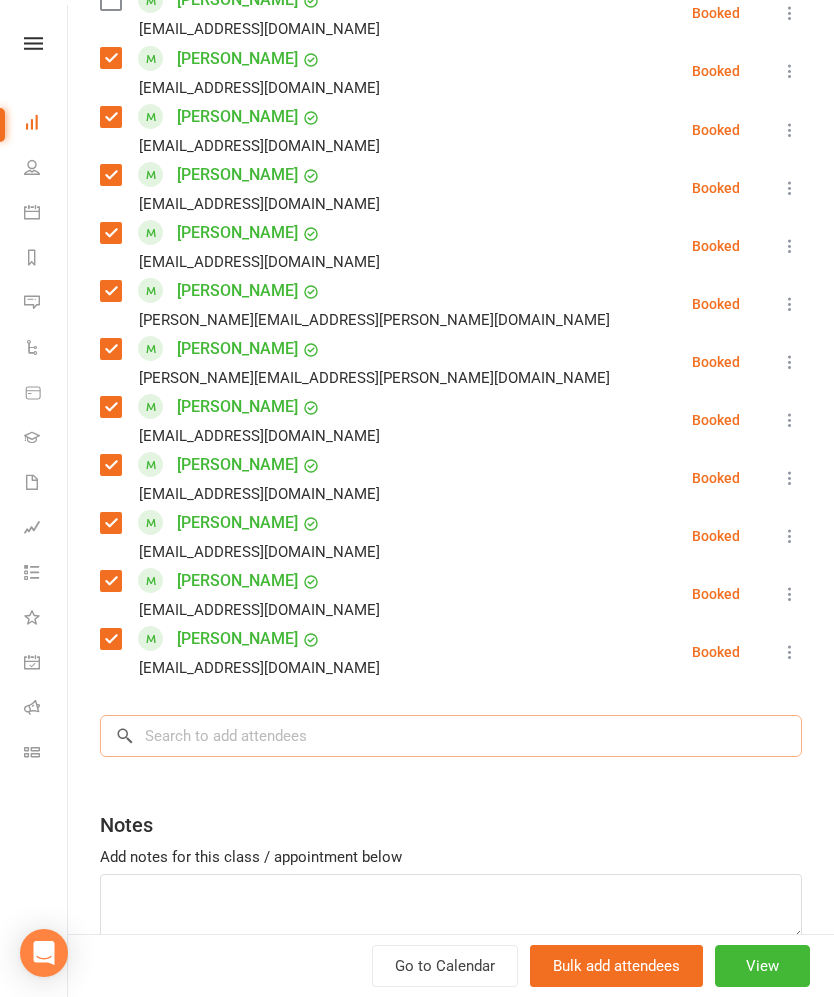 click at bounding box center [451, 736] 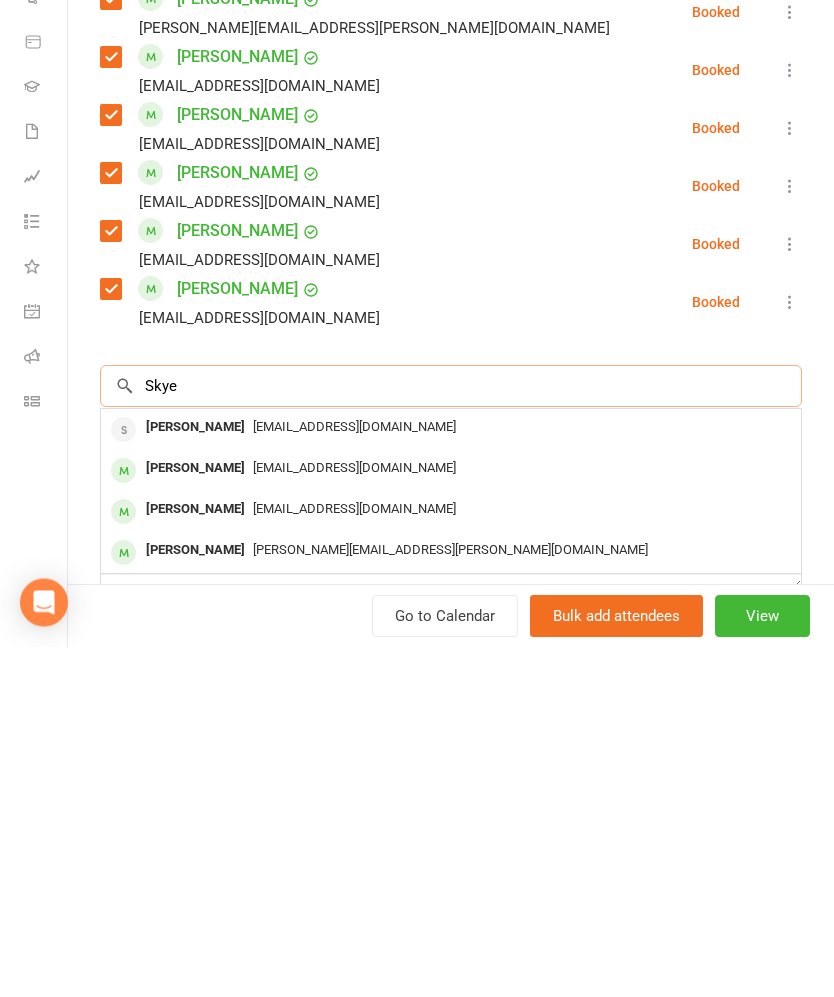 type on "Skye" 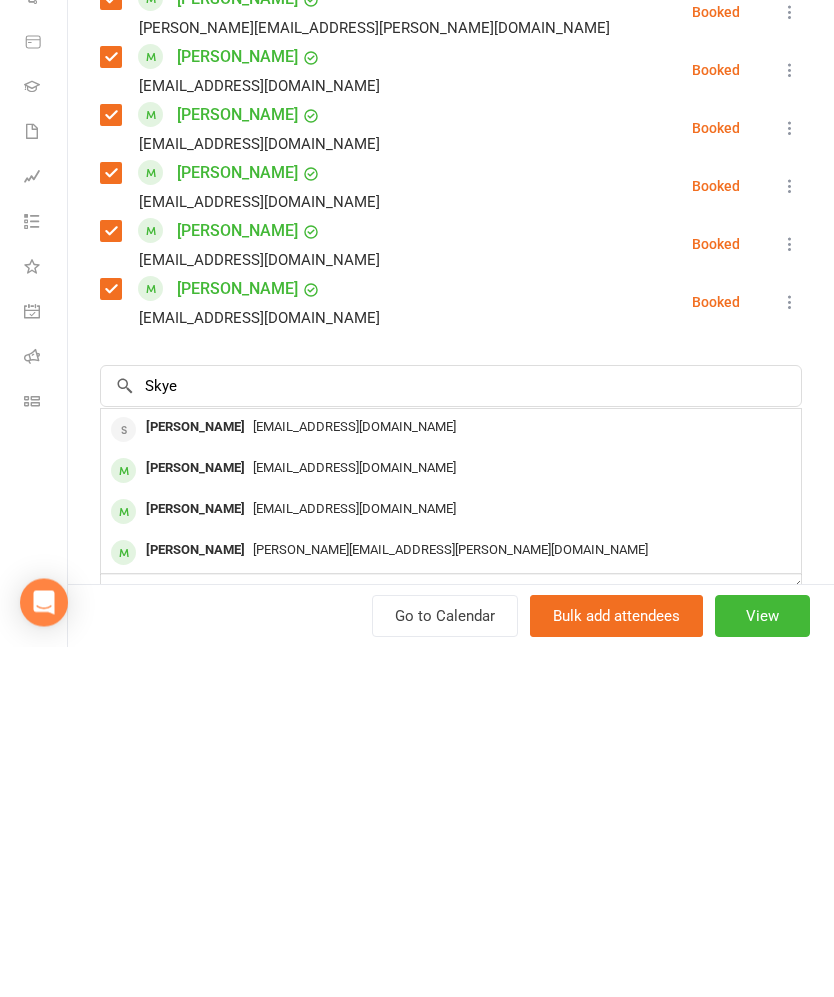 click on "[PERSON_NAME]" at bounding box center [195, 778] 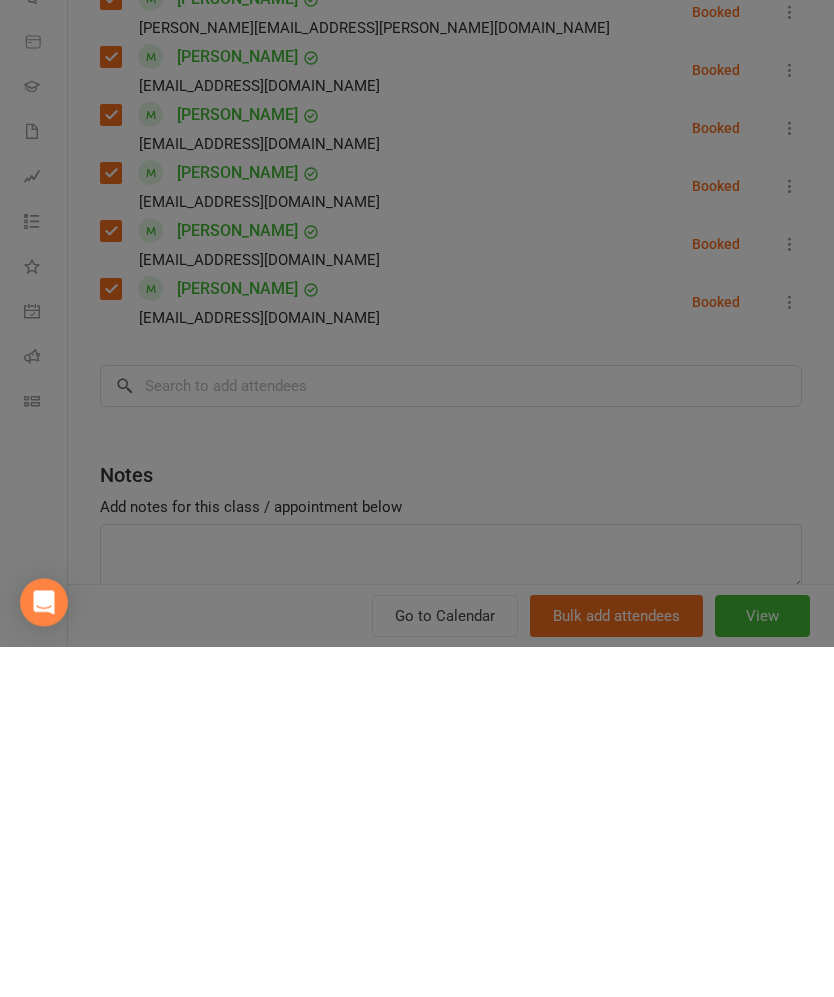 scroll, scrollTop: 407, scrollLeft: 0, axis: vertical 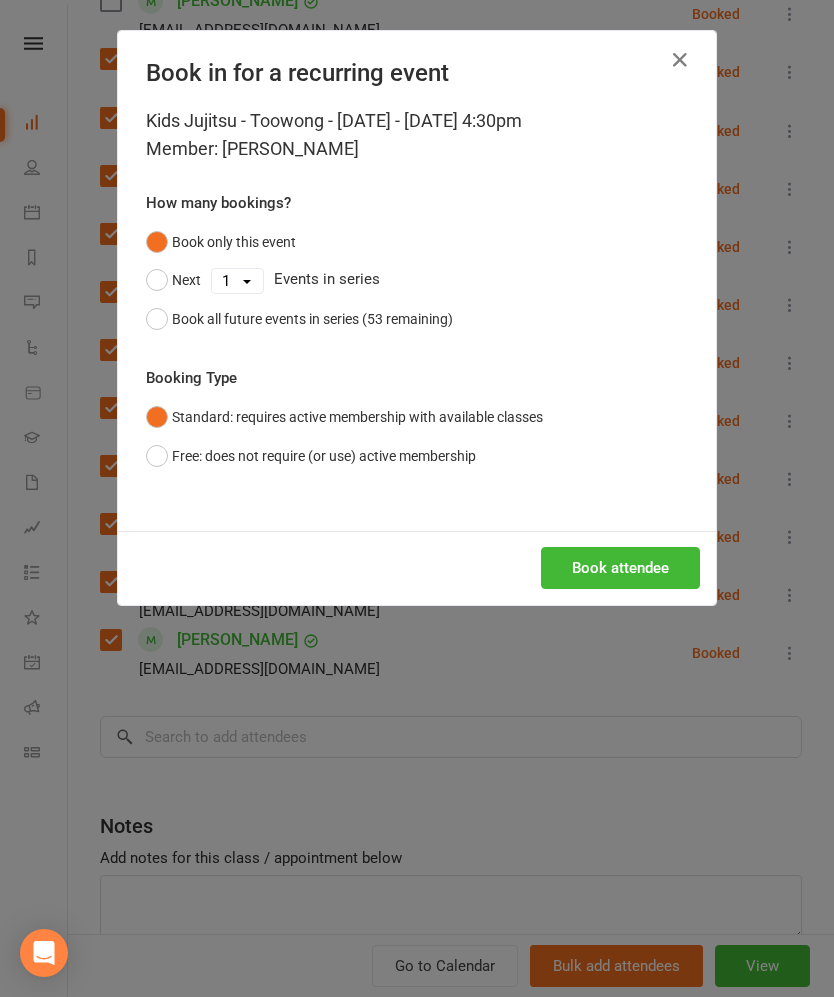 click on "Book attendee" at bounding box center (620, 568) 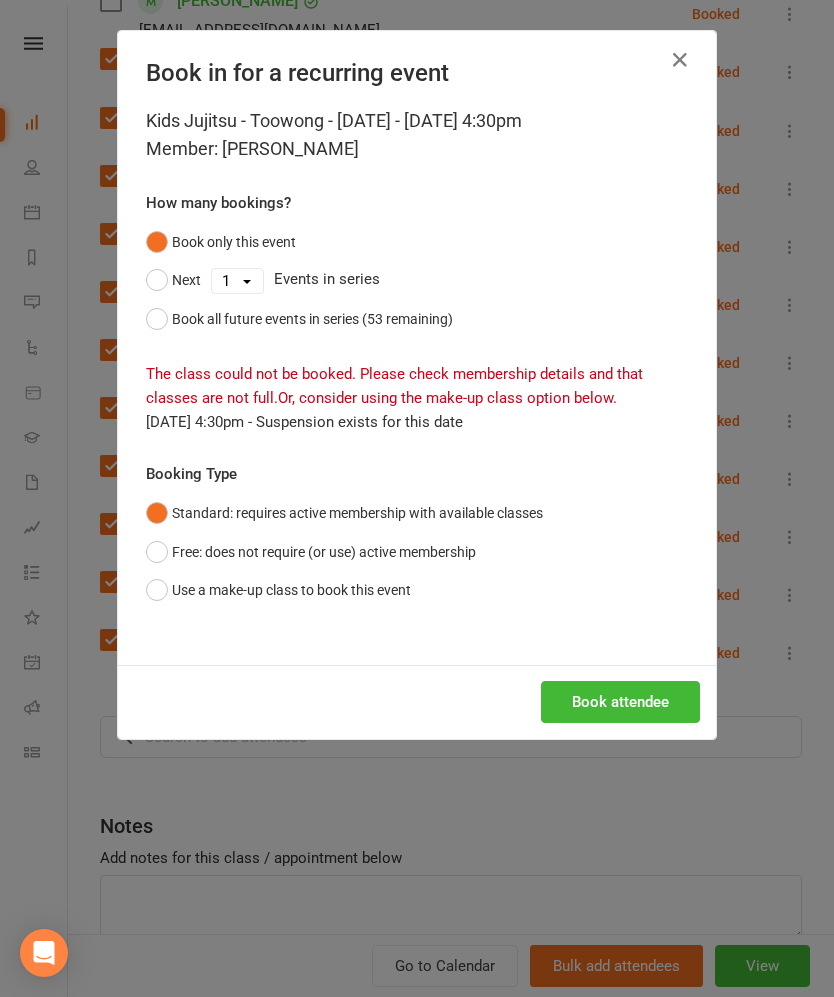 click on "Use a make-up class to book this event" at bounding box center [278, 590] 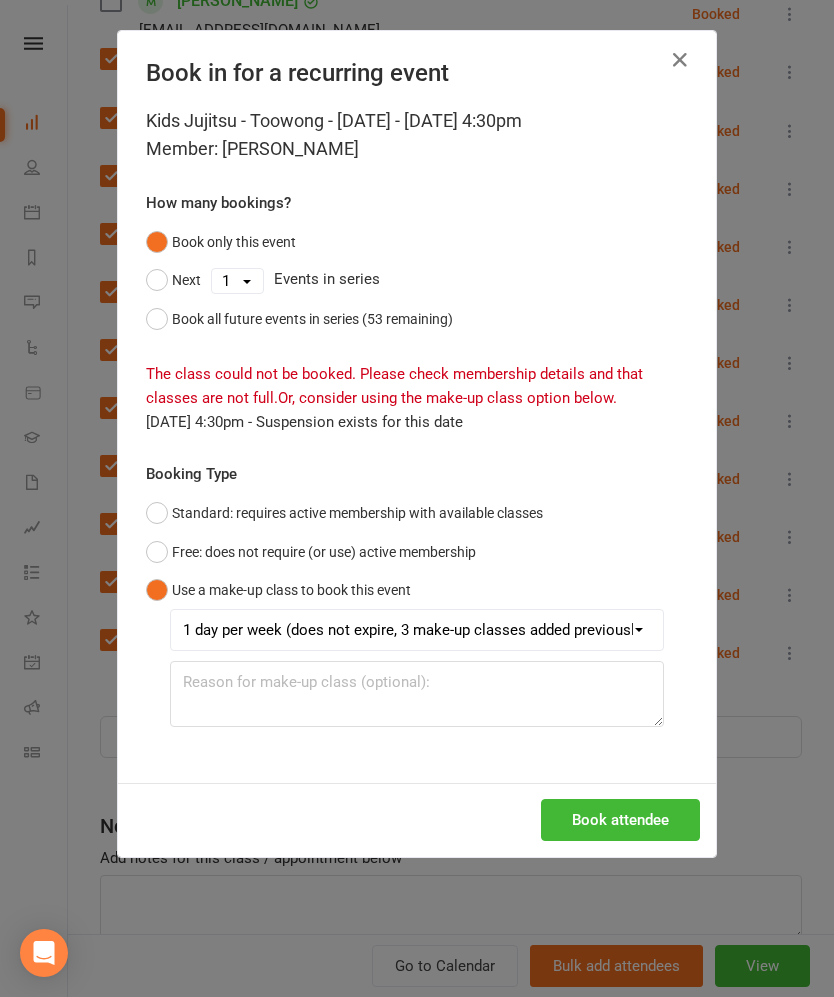 click on "Book attendee" at bounding box center [620, 820] 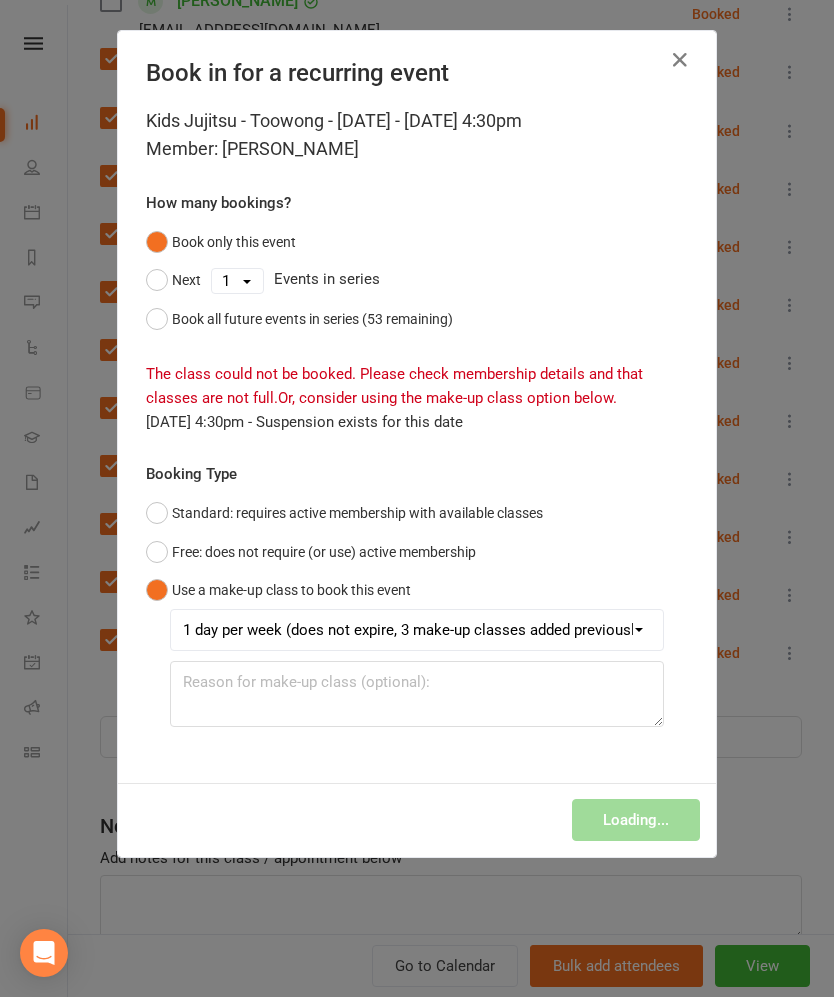 click at bounding box center [680, 60] 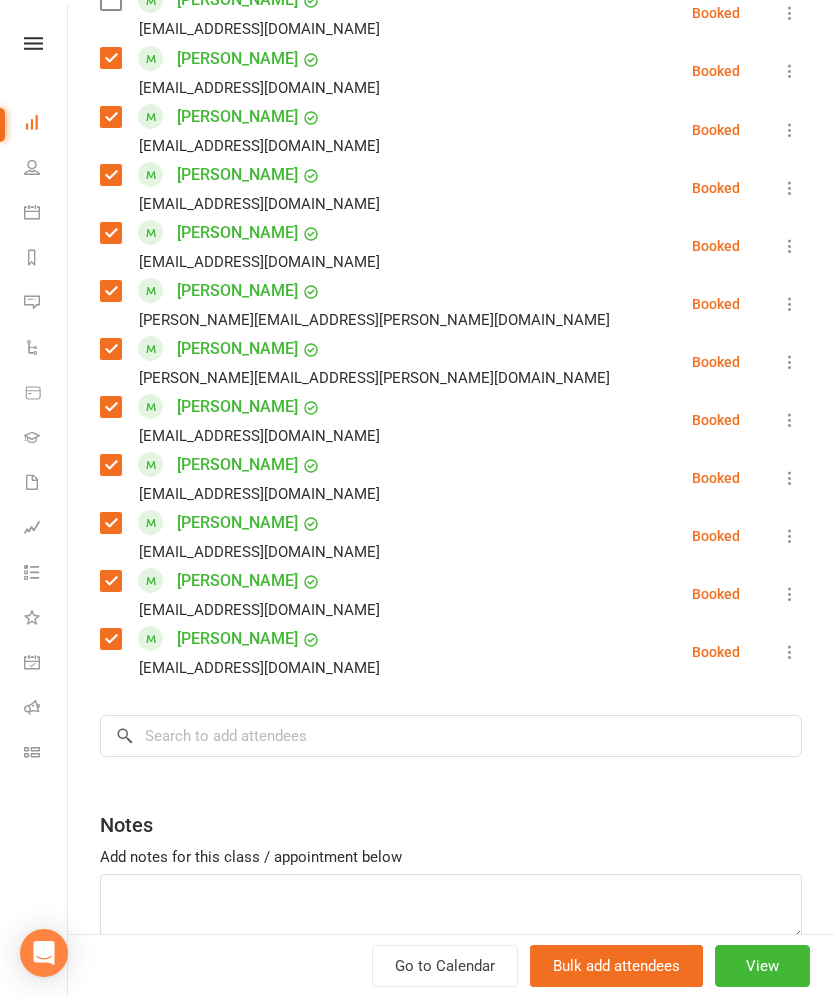 scroll, scrollTop: 1287, scrollLeft: 0, axis: vertical 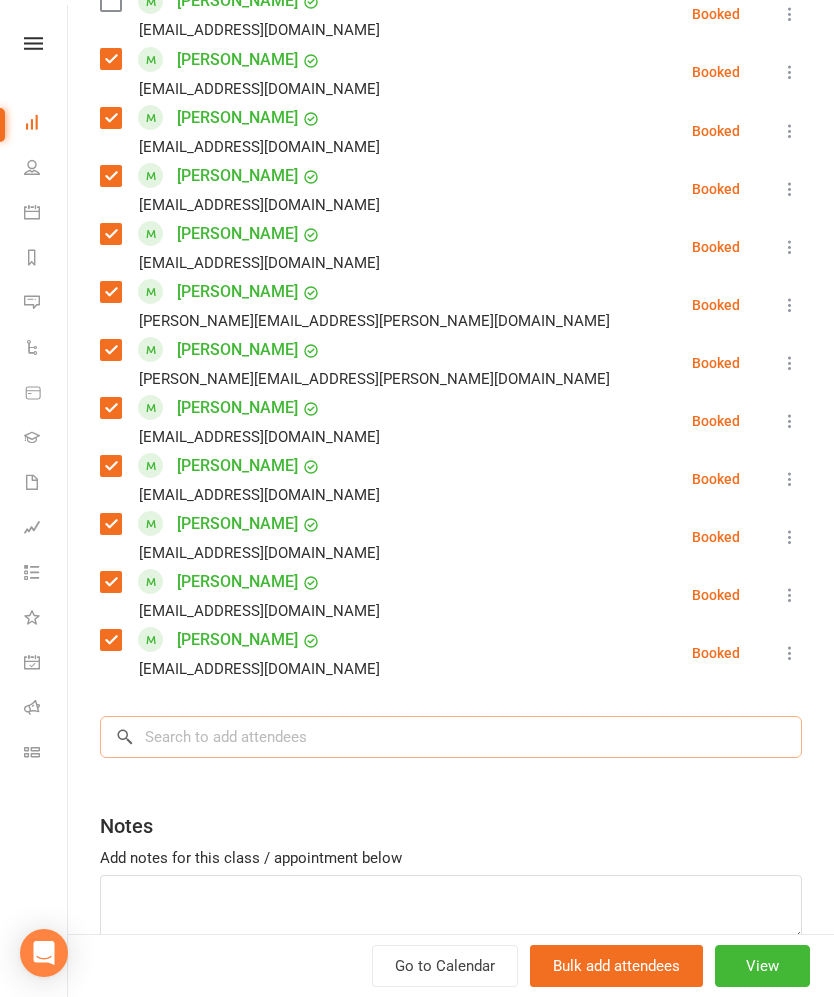 click at bounding box center [451, 737] 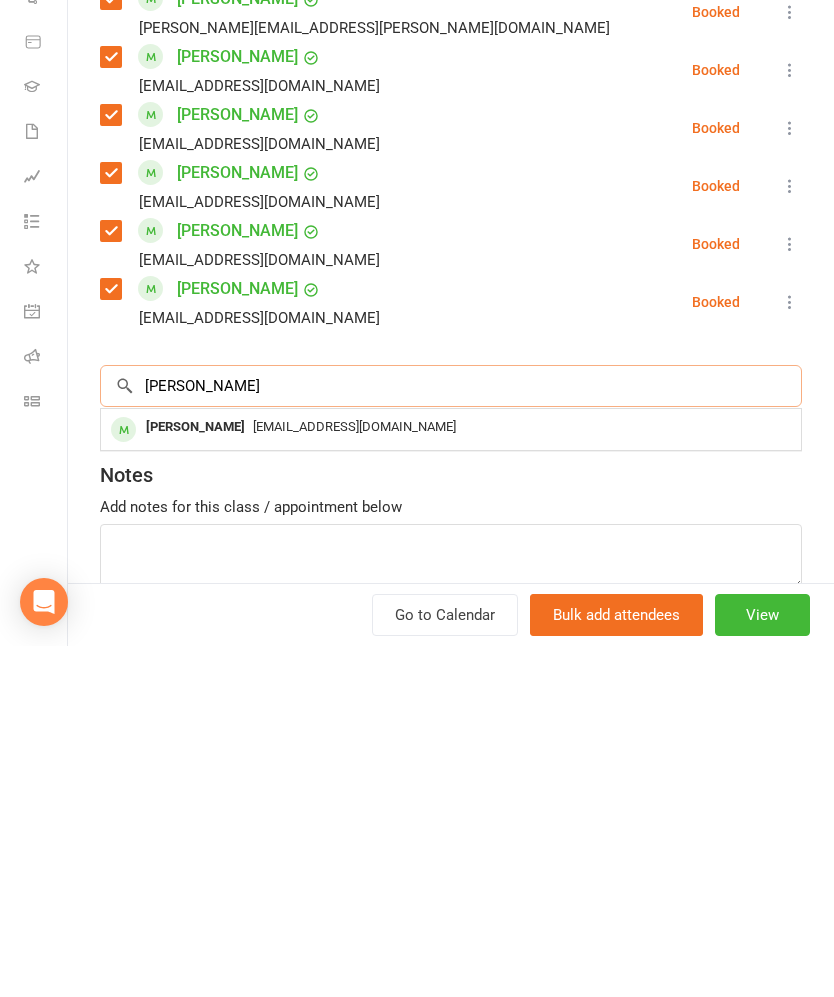 type on "[PERSON_NAME]" 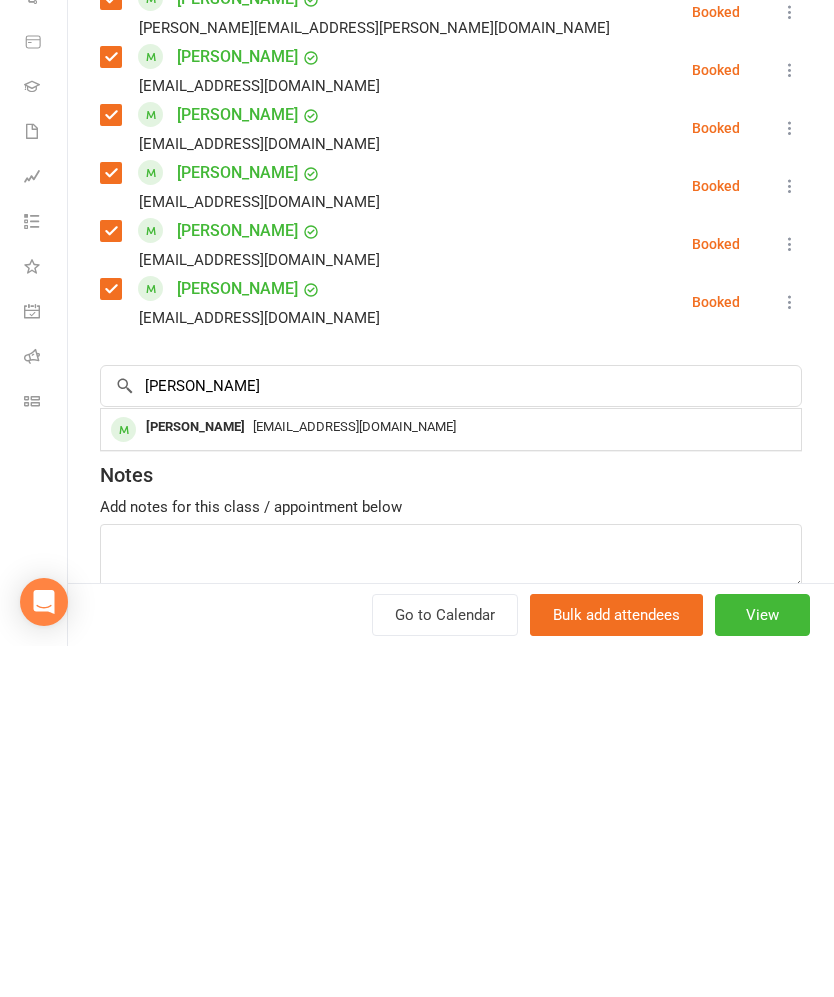 click on "[PERSON_NAME]" at bounding box center (195, 778) 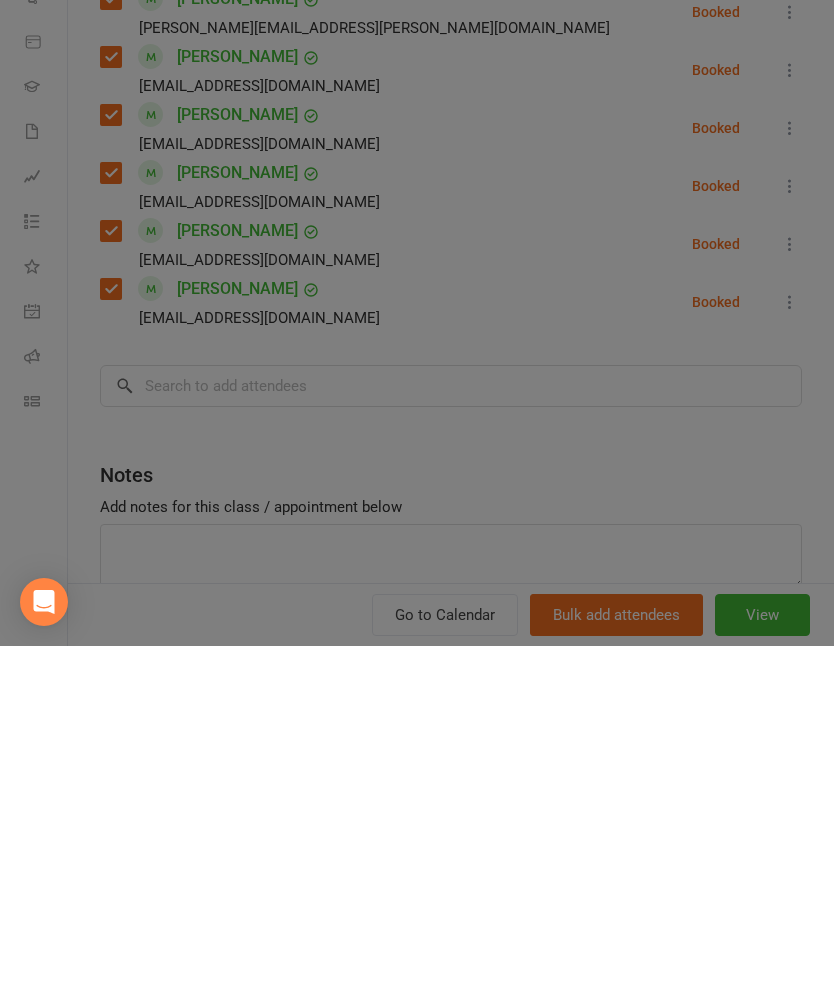 scroll, scrollTop: 758, scrollLeft: 0, axis: vertical 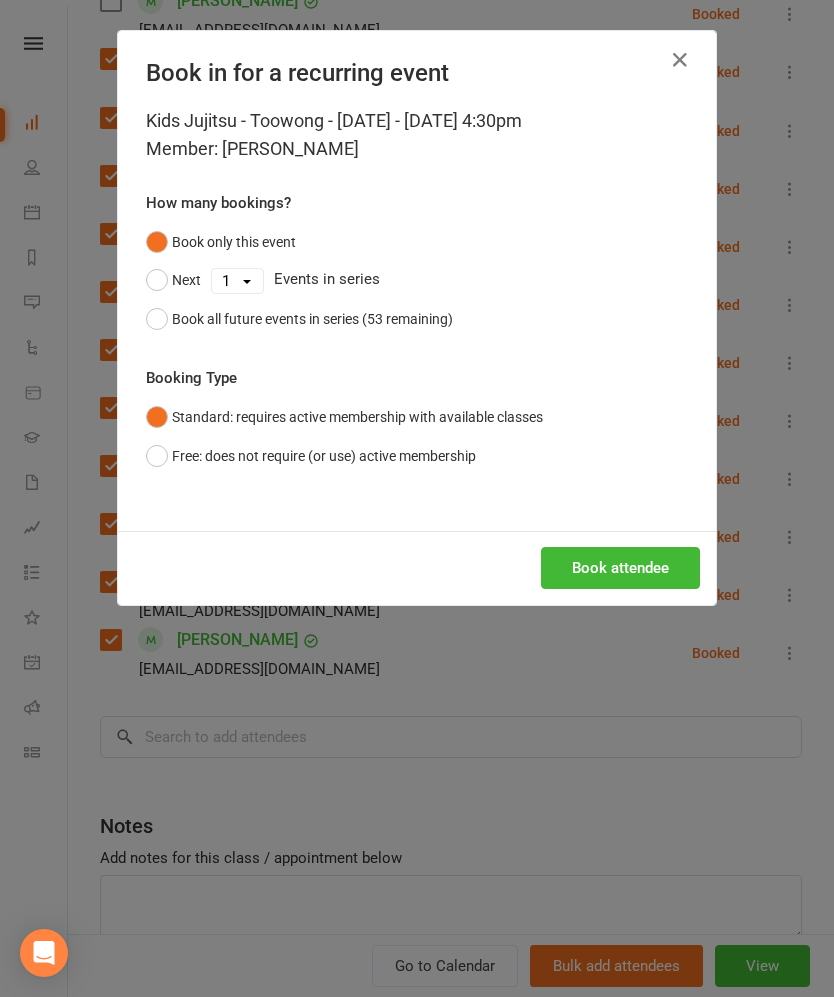 click on "Book attendee" at bounding box center [620, 568] 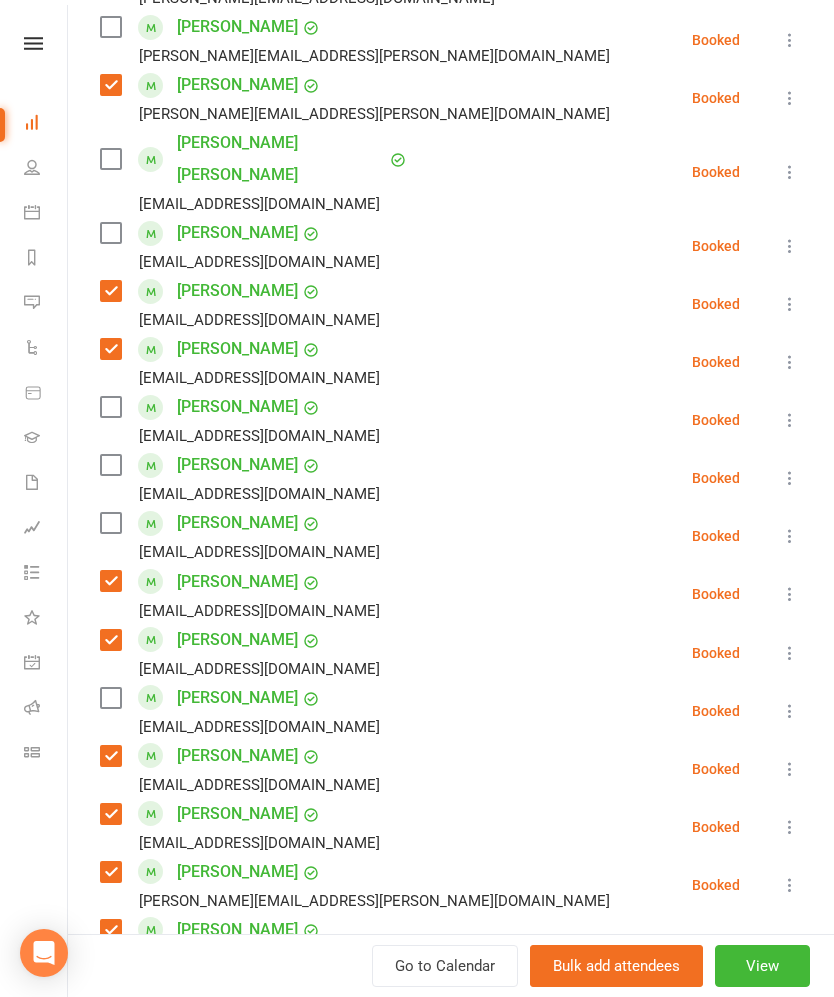 scroll, scrollTop: 789, scrollLeft: 0, axis: vertical 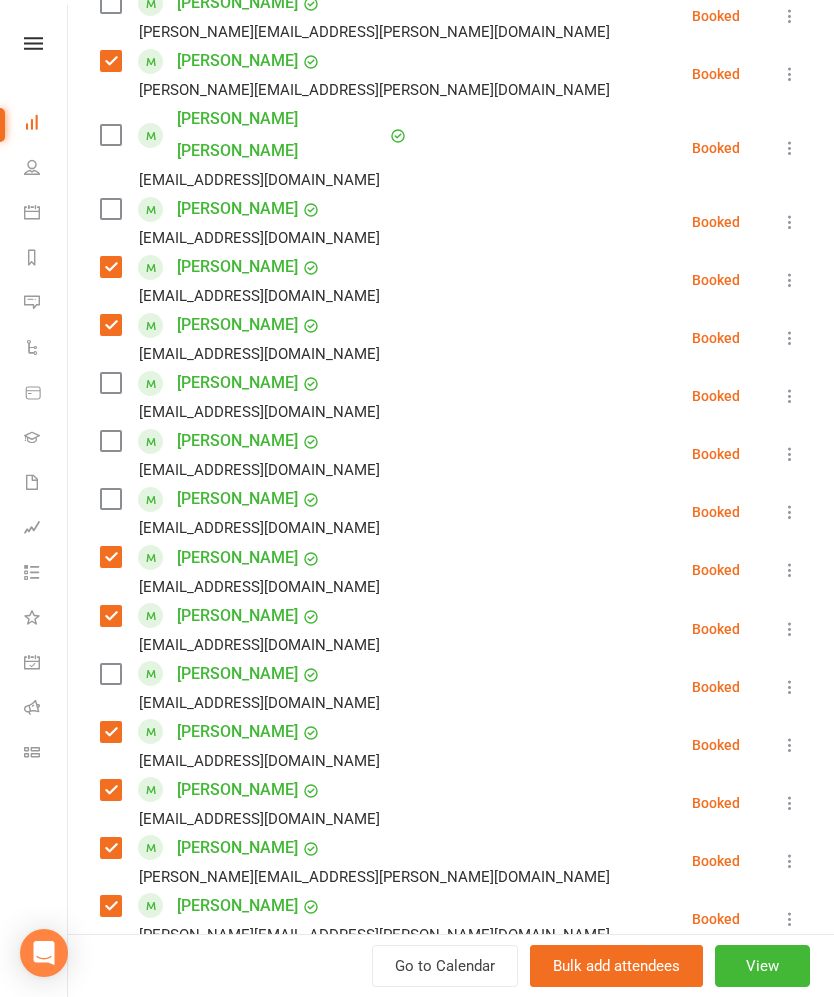 click at bounding box center [110, 674] 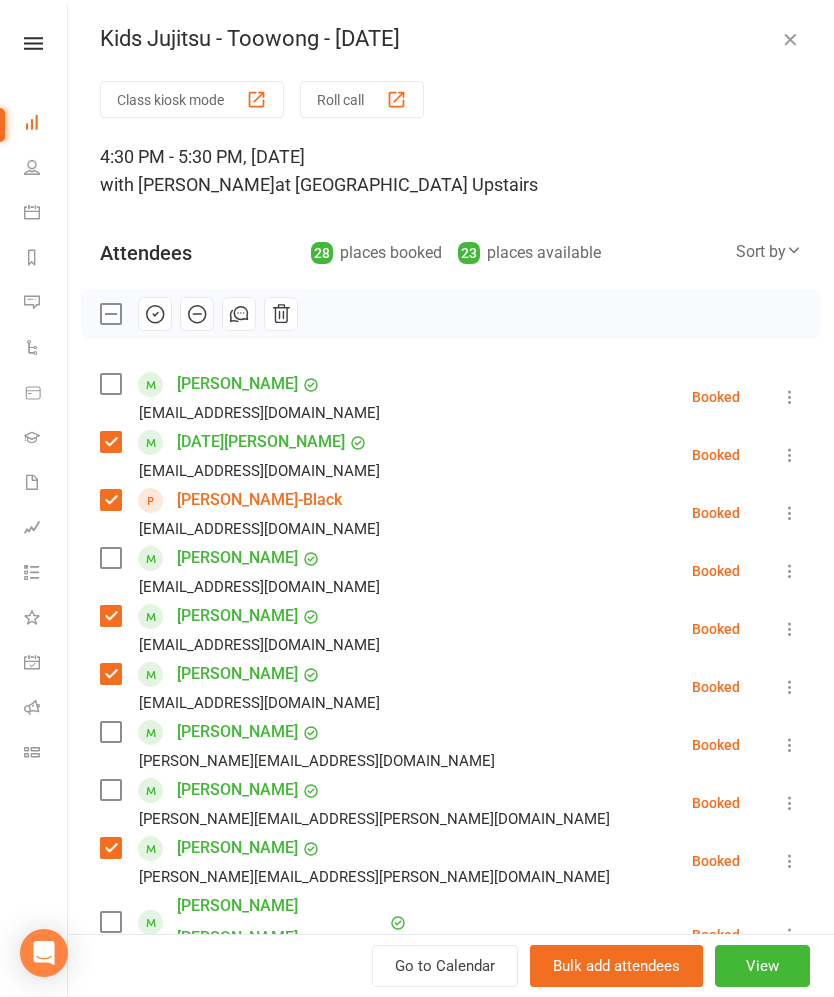 scroll, scrollTop: 15, scrollLeft: 0, axis: vertical 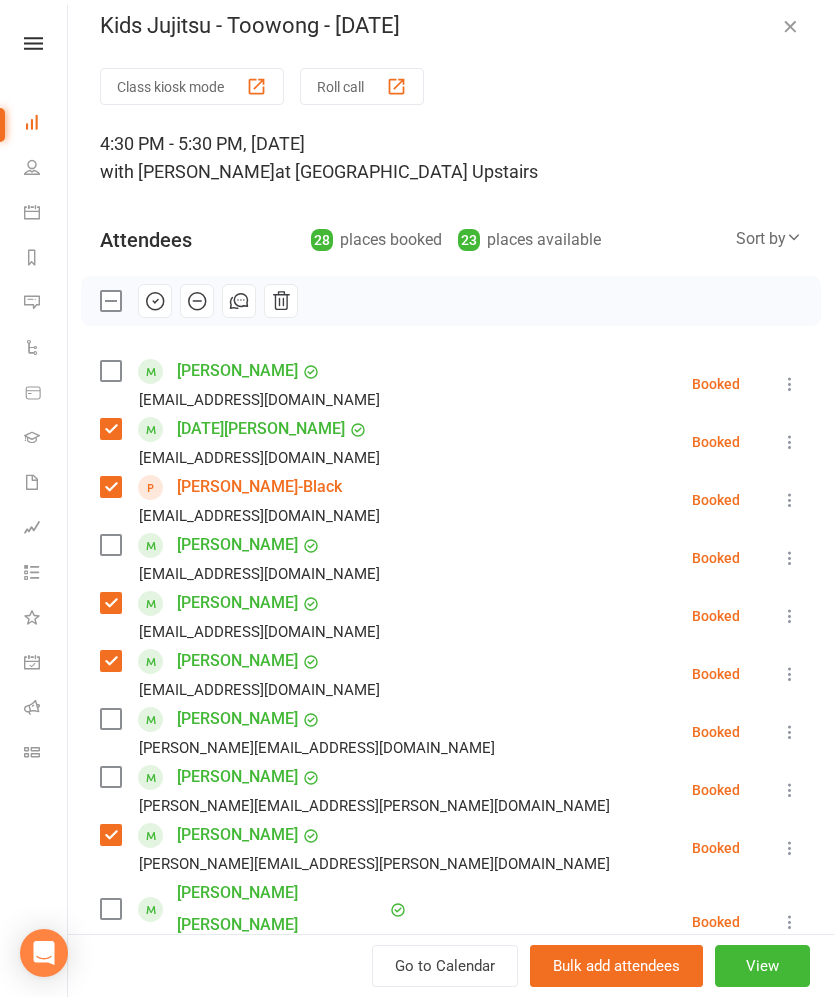 click at bounding box center (110, 545) 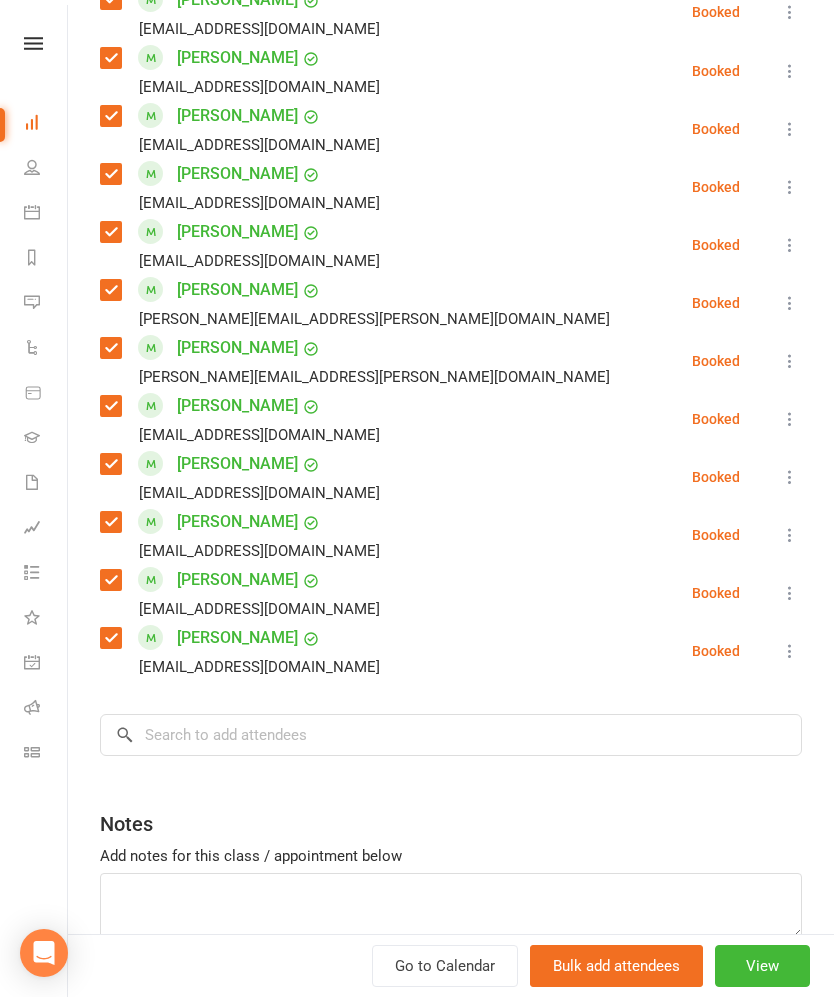 scroll, scrollTop: 1345, scrollLeft: 0, axis: vertical 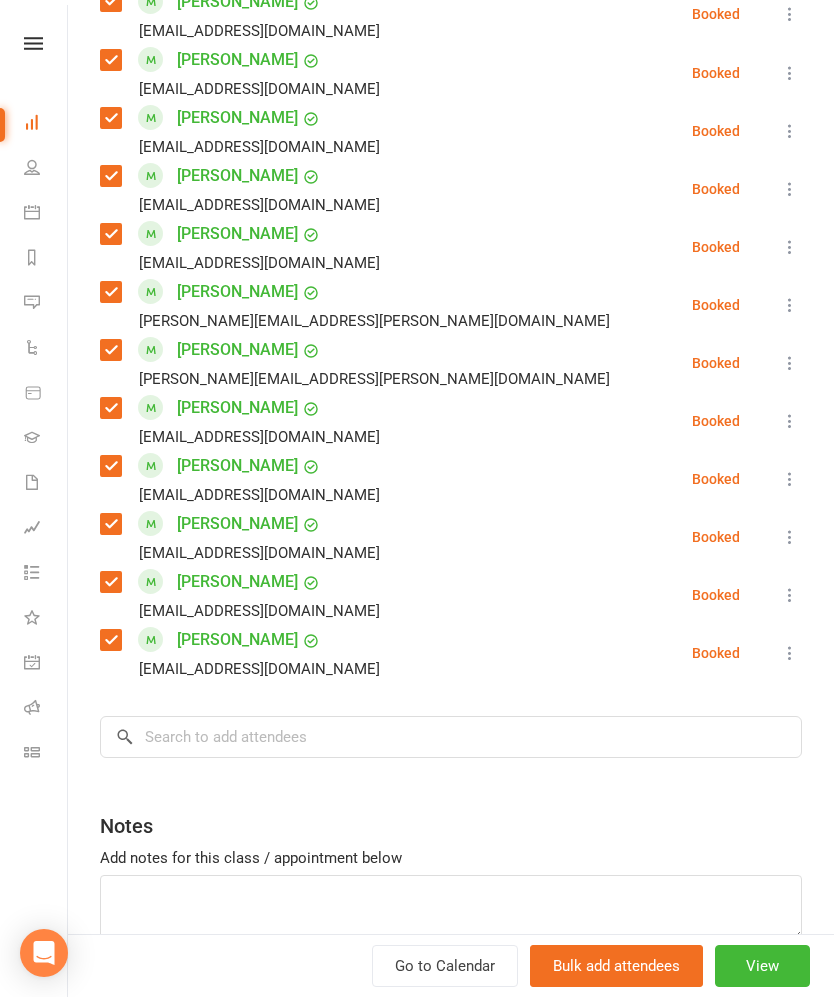 click on "Class kiosk mode  Roll call  4:30 PM - 5:30 PM, [DATE] with [PERSON_NAME]  at  [GEOGRAPHIC_DATA] Upstairs  Attendees  28  places booked 23  places available Sort by  Last name  First name  Booking created    [PERSON_NAME]  [PERSON_NAME][EMAIL_ADDRESS][DOMAIN_NAME] Booked More info  Remove  Check in  Mark absent  Send message  All bookings for series    [DATE][PERSON_NAME]  [EMAIL_ADDRESS][DOMAIN_NAME] Booked More info  Remove  Check in  Mark absent  Send message  All bookings for series    [PERSON_NAME]-Black  [EMAIL_ADDRESS][DOMAIN_NAME] Booked More info  Remove  Check in  Mark absent  Send message    [PERSON_NAME]  [EMAIL_ADDRESS][DOMAIN_NAME] Booked More info  Remove  Check in  Mark absent  Send message  All bookings for series    [PERSON_NAME]  [EMAIL_ADDRESS][DOMAIN_NAME] Booked More info  Remove  Check in  Mark absent  Send message  All bookings for series    [PERSON_NAME]  [EMAIL_ADDRESS][DOMAIN_NAME] Booked More info  Remove  Check in  Mark absent  Send message  All bookings for series    [PERSON_NAME] Dutt  [EMAIL_ADDRESS][DOMAIN_NAME] Booked More info" at bounding box center [451, -111] 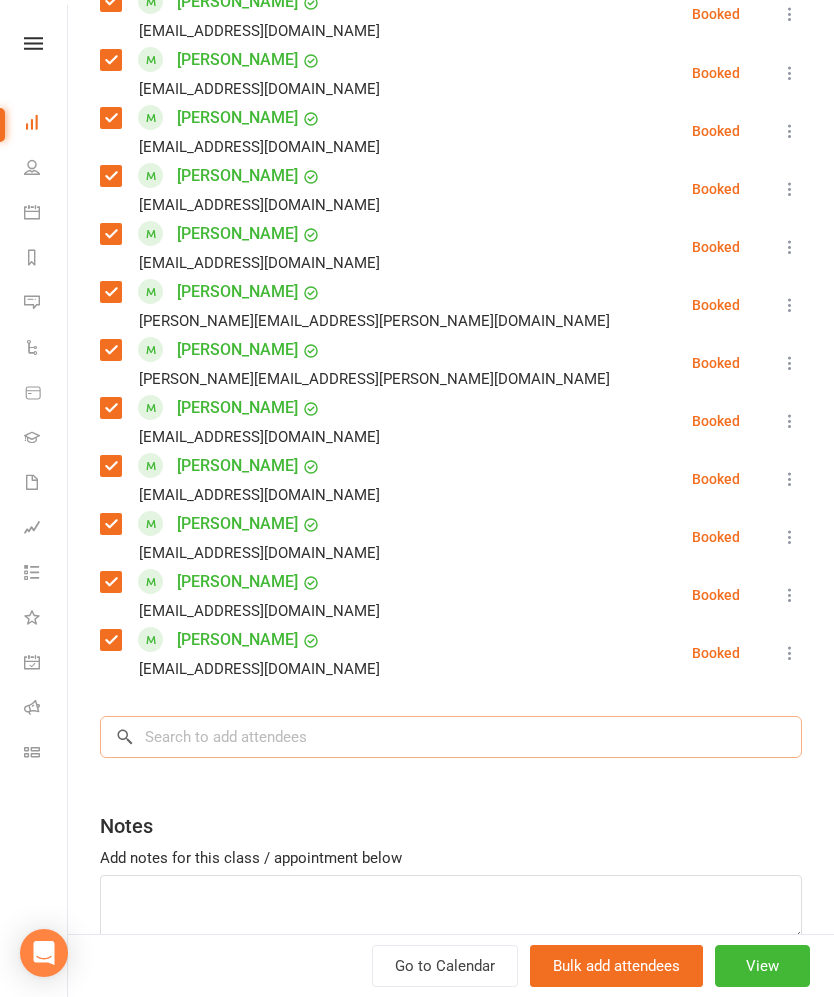click at bounding box center [451, 737] 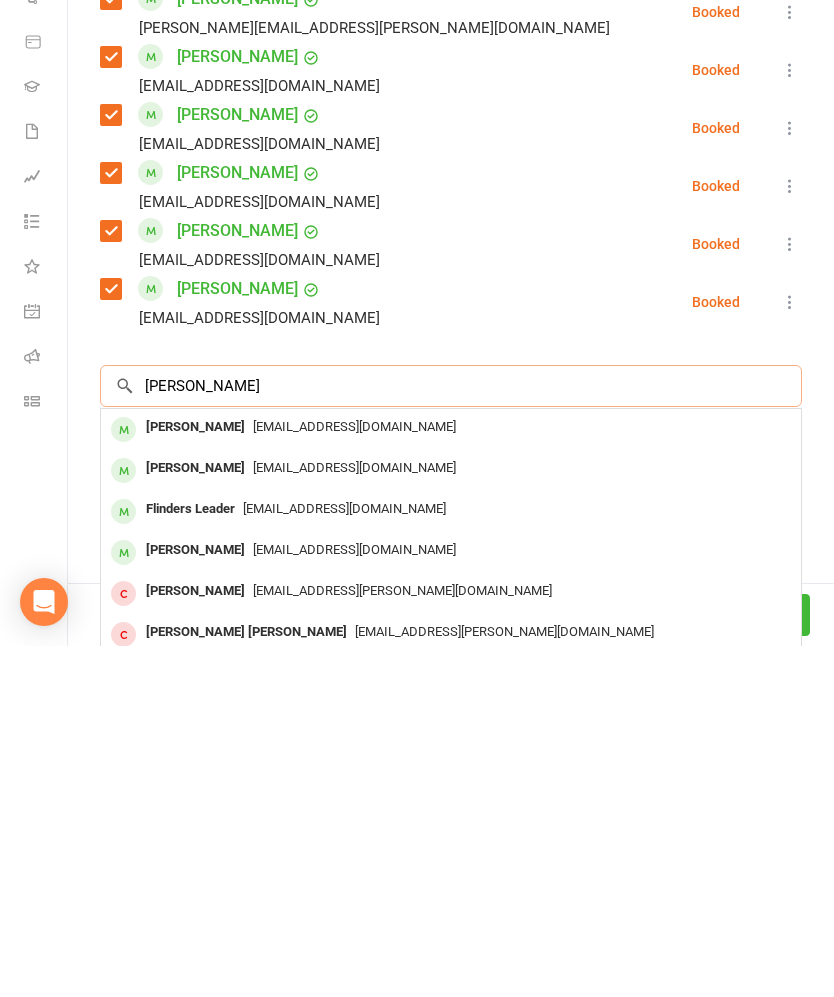 type on "[PERSON_NAME]" 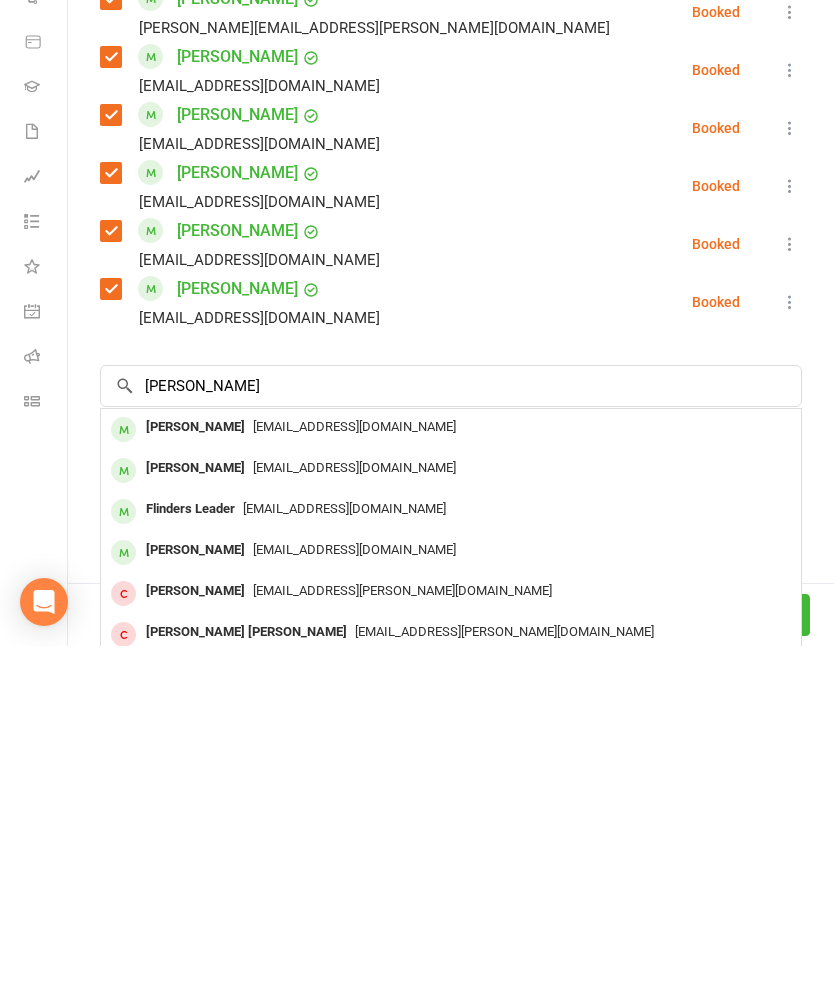 click on "[PERSON_NAME]" at bounding box center (195, 778) 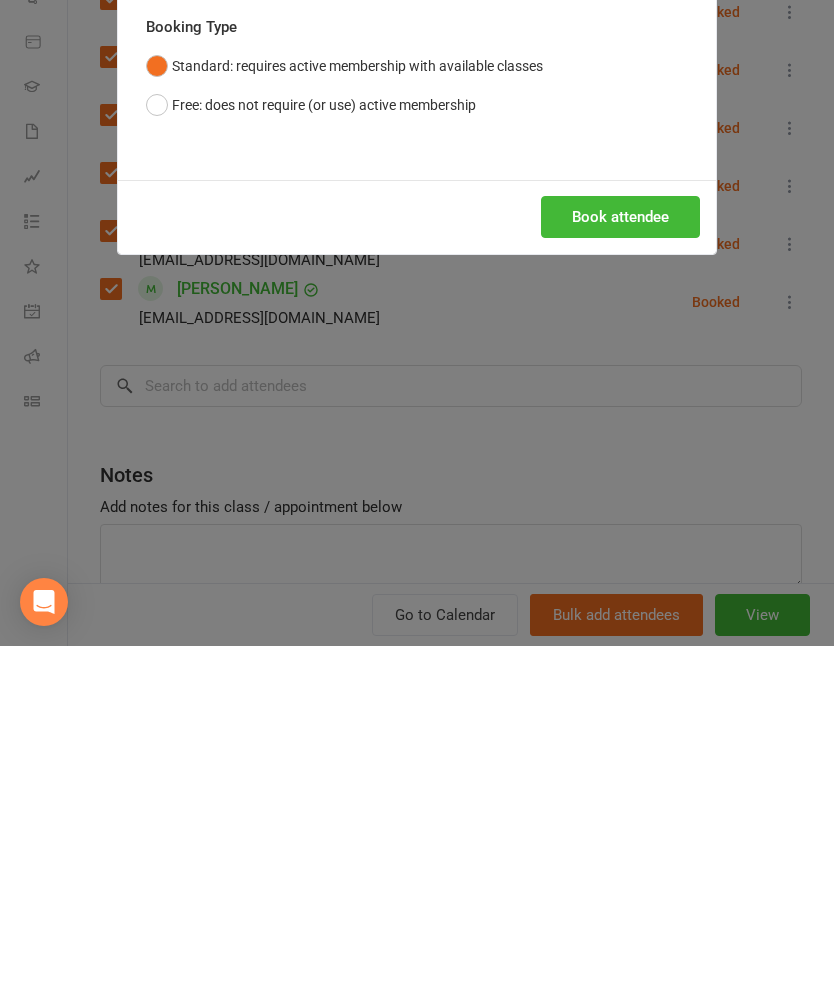 scroll, scrollTop: 1109, scrollLeft: 0, axis: vertical 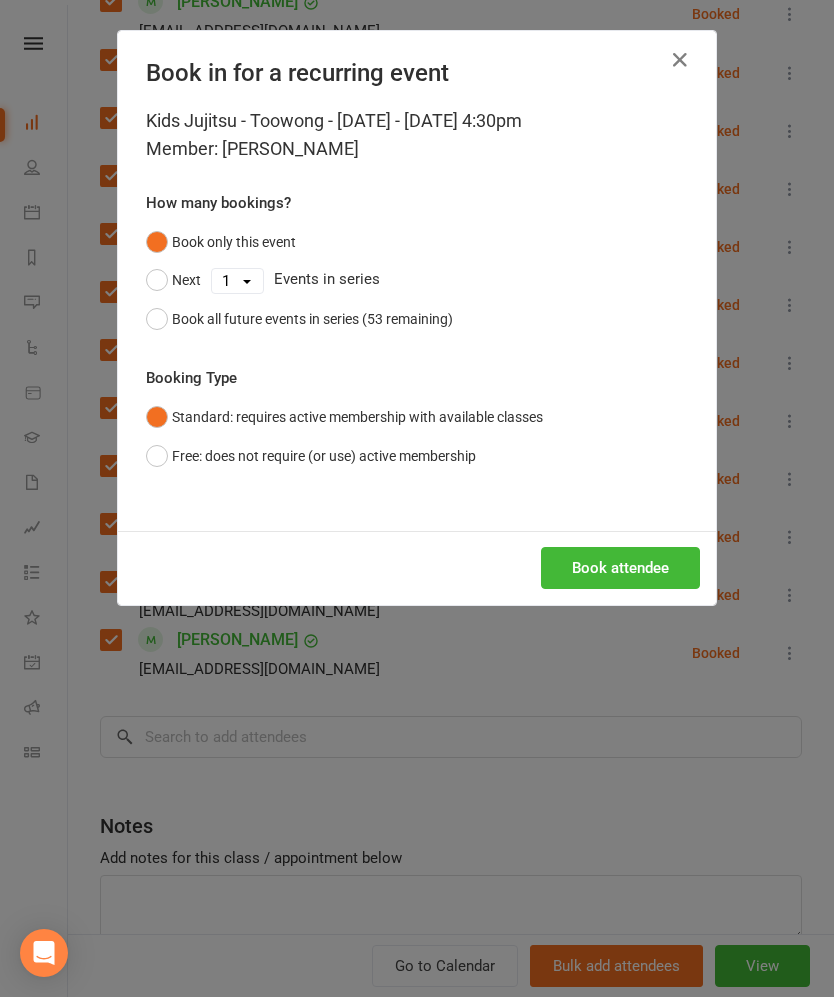 click on "Book attendee" at bounding box center [620, 568] 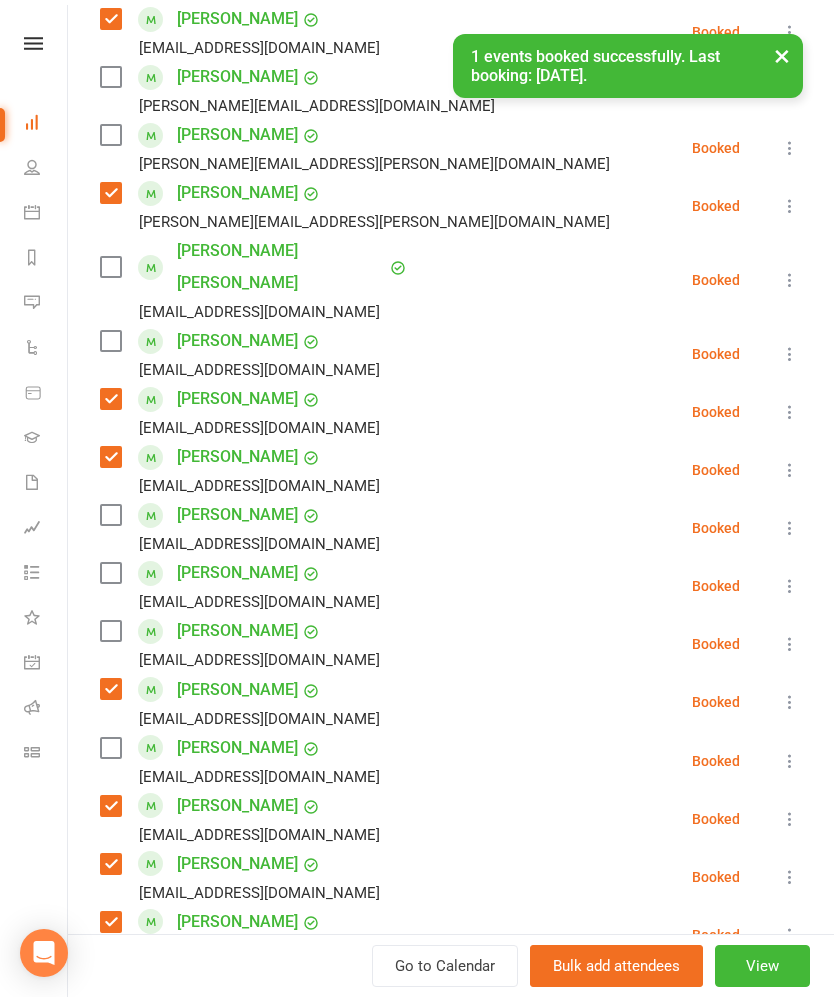 scroll, scrollTop: 669, scrollLeft: 0, axis: vertical 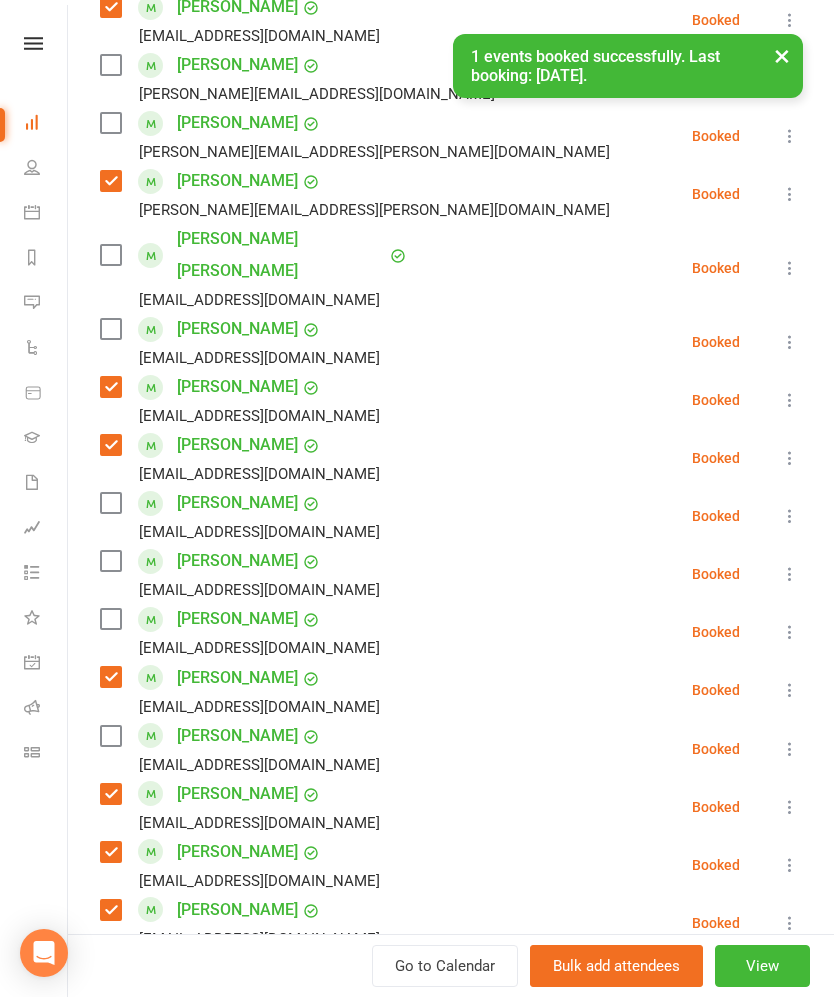 click at bounding box center [110, 736] 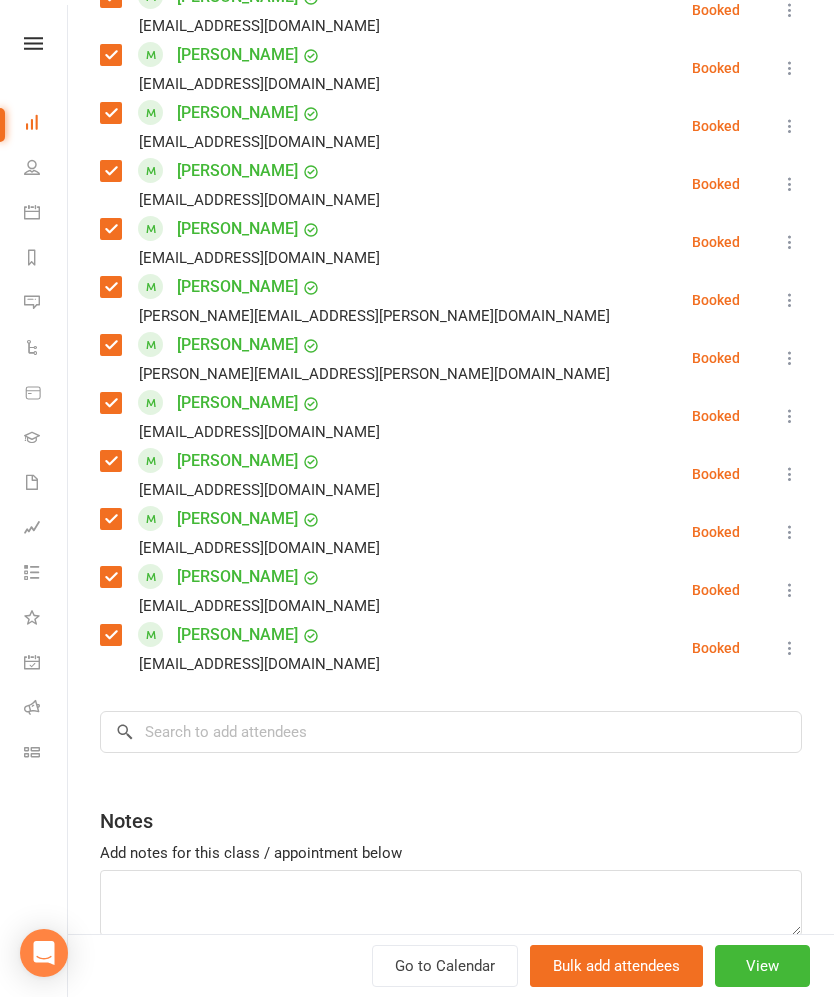 scroll, scrollTop: 1403, scrollLeft: 0, axis: vertical 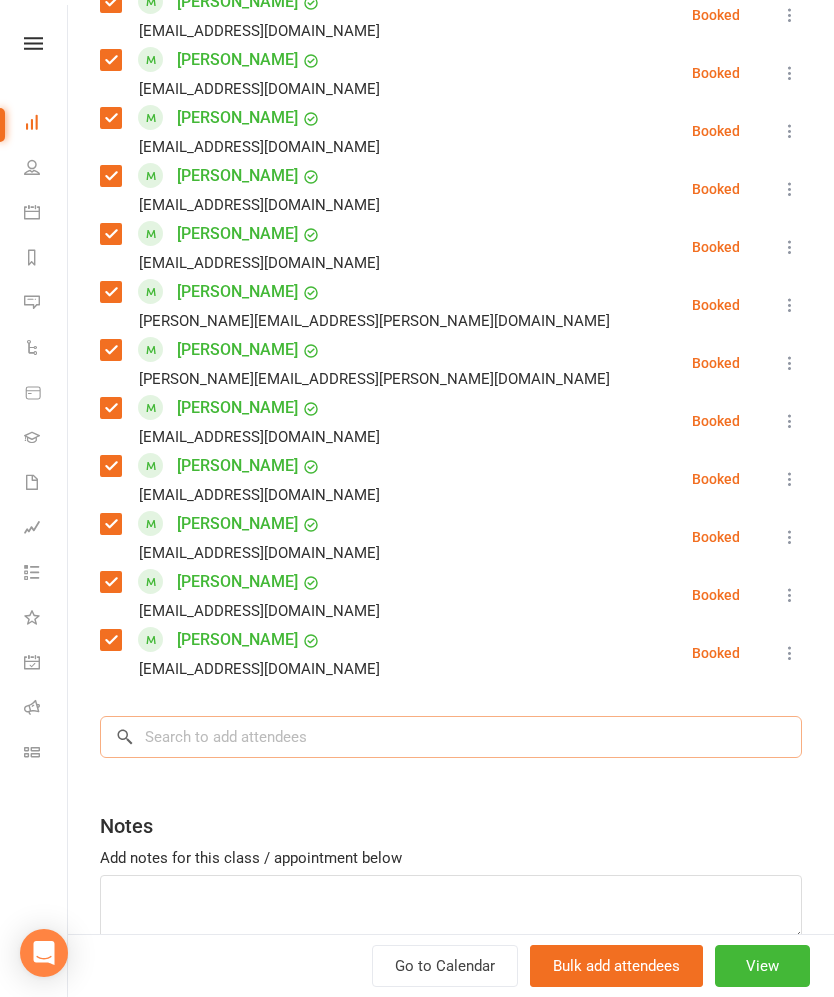 click at bounding box center (451, 737) 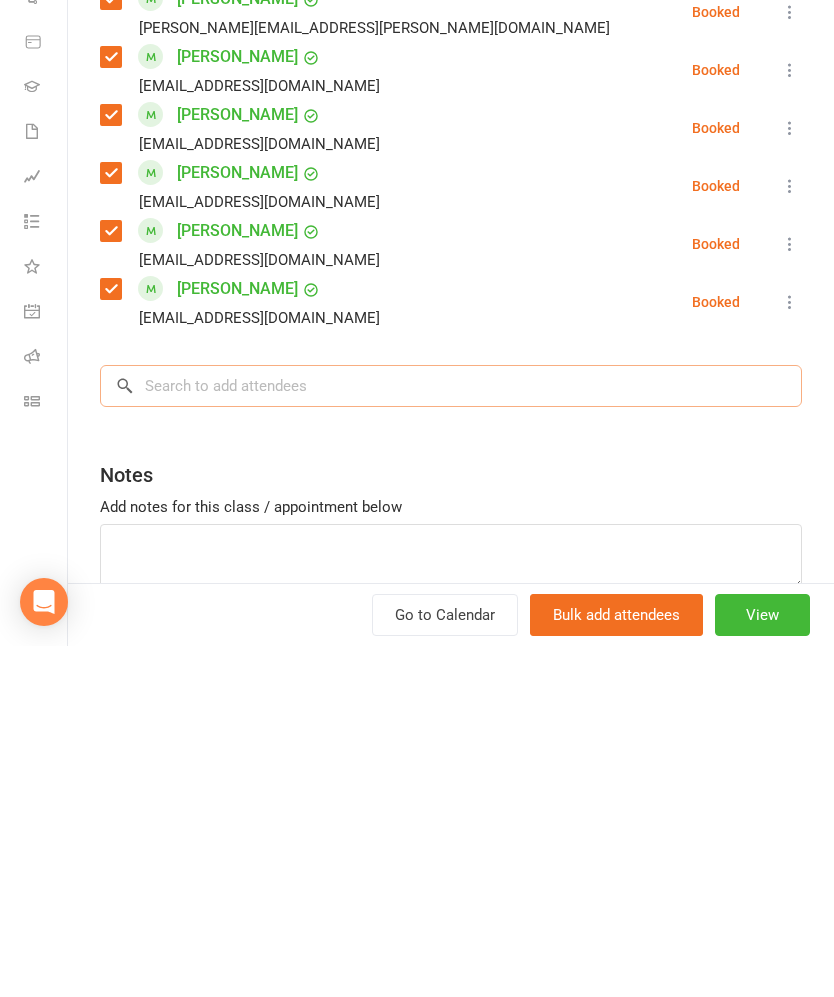 scroll, scrollTop: 1403, scrollLeft: 0, axis: vertical 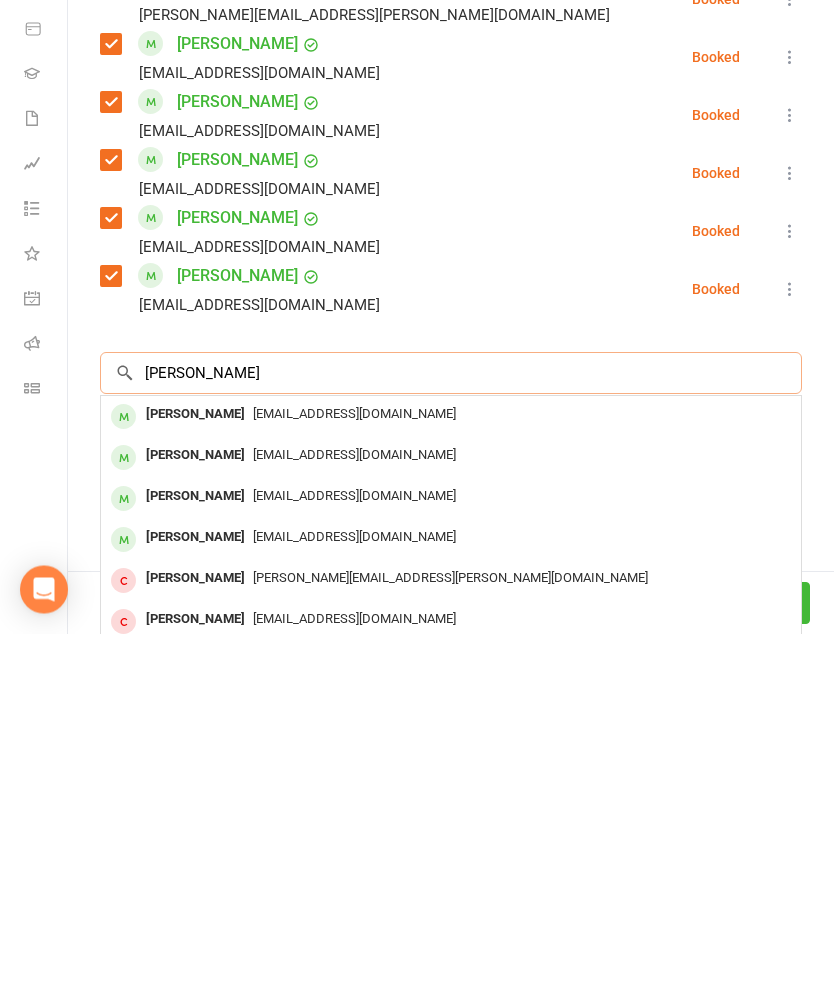 type on "[PERSON_NAME]" 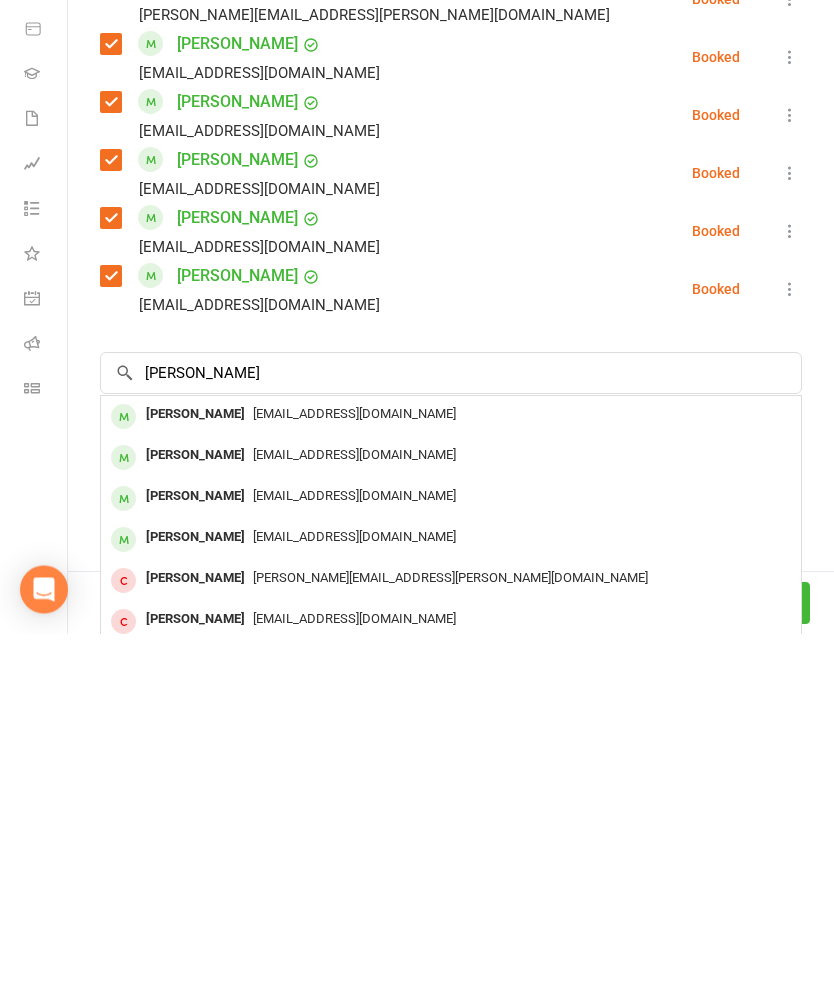 click on "[PERSON_NAME]" at bounding box center (195, 819) 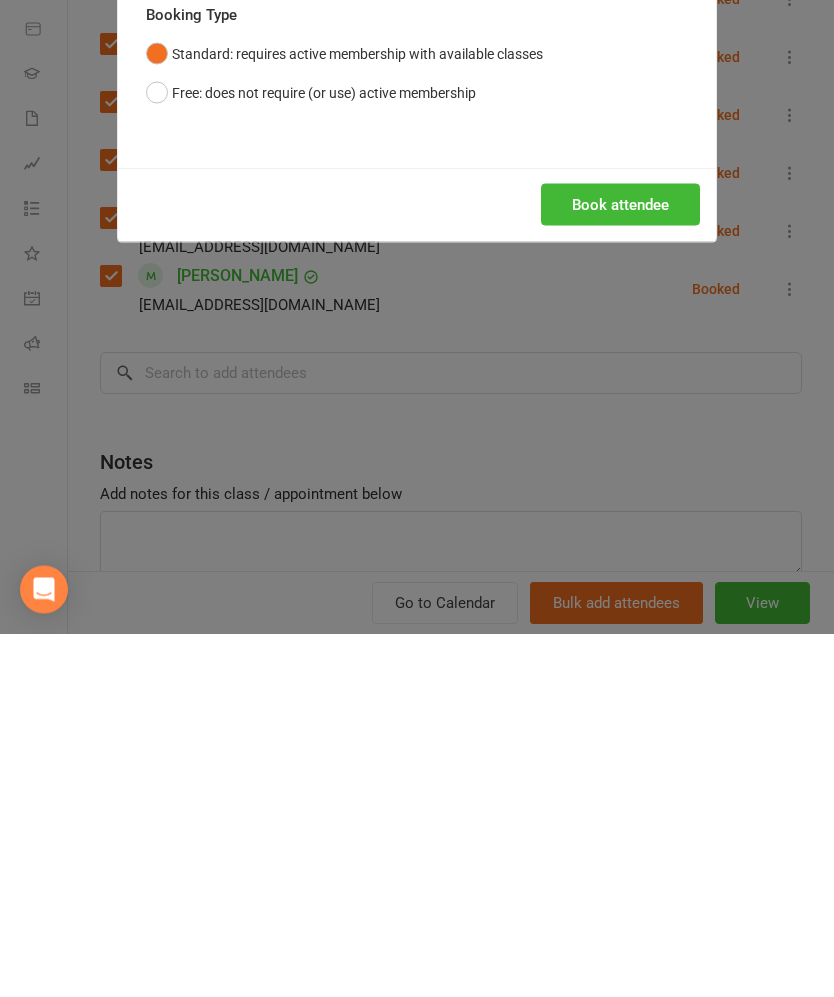 scroll, scrollTop: 1184, scrollLeft: 0, axis: vertical 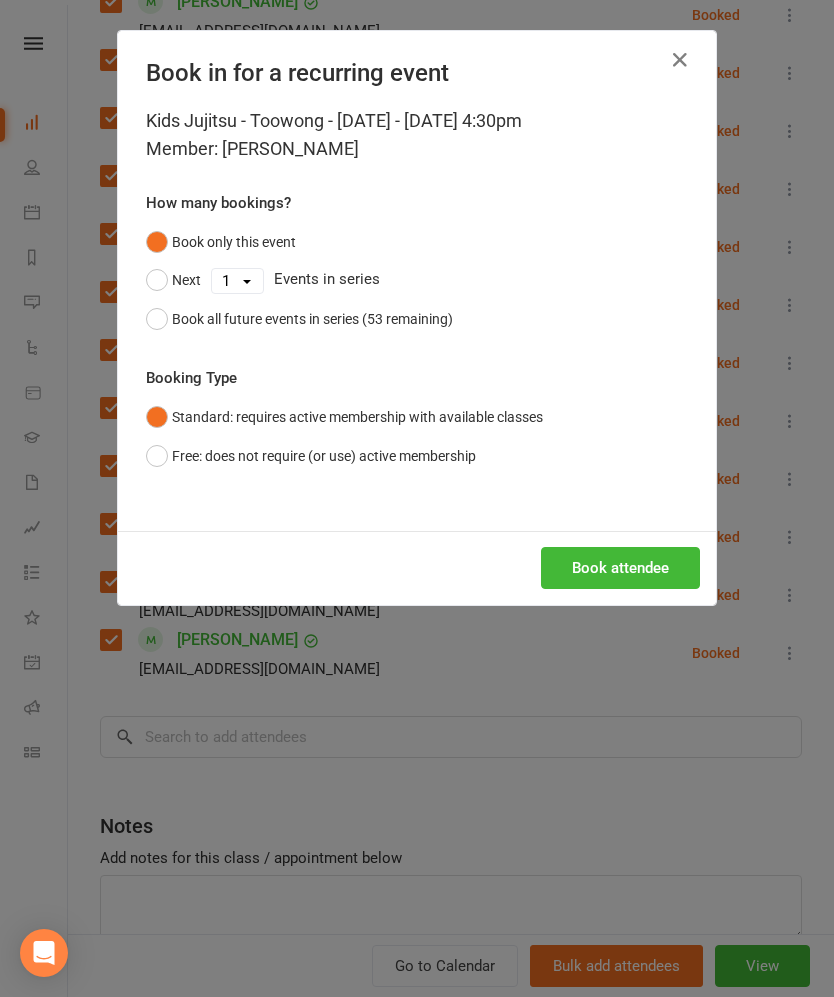 click on "Book attendee" at bounding box center [620, 568] 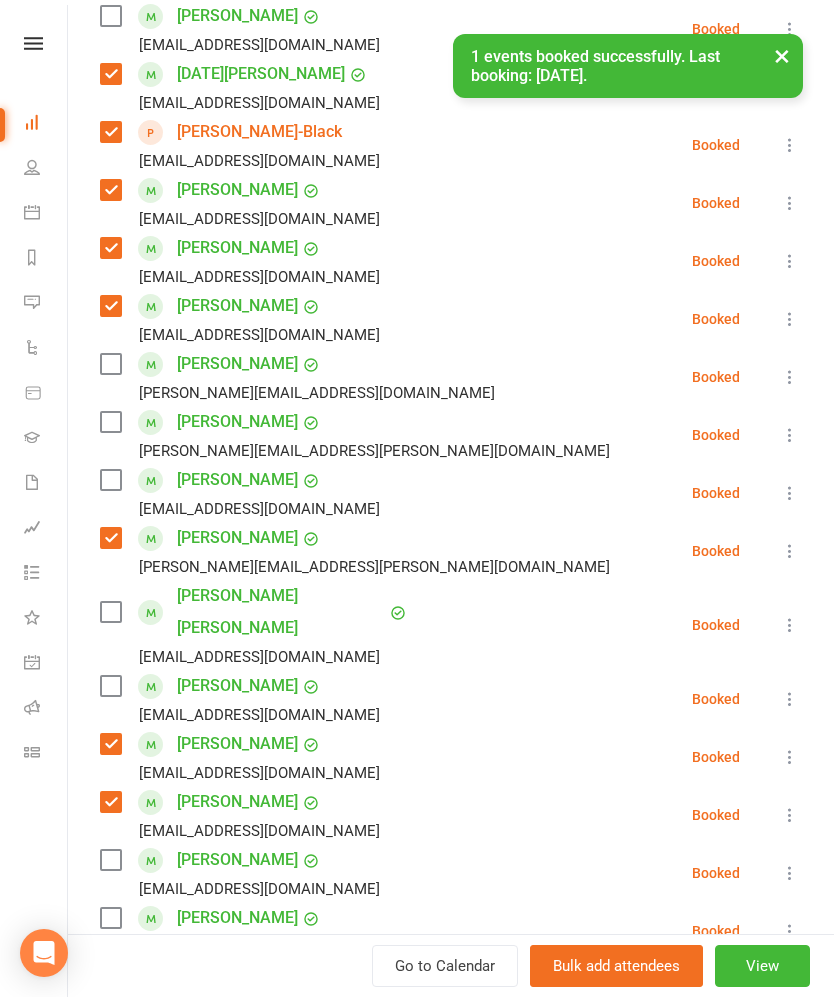 scroll, scrollTop: 470, scrollLeft: 0, axis: vertical 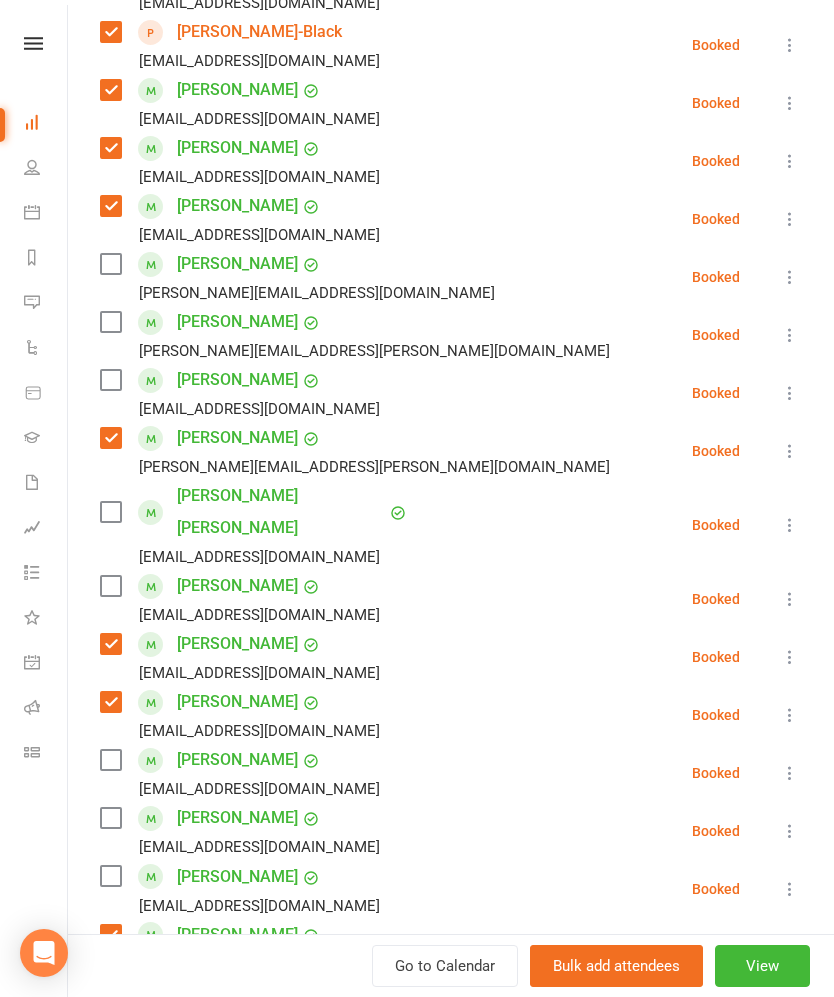 click on "[PERSON_NAME]  [EMAIL_ADDRESS][DOMAIN_NAME]" at bounding box center [244, 393] 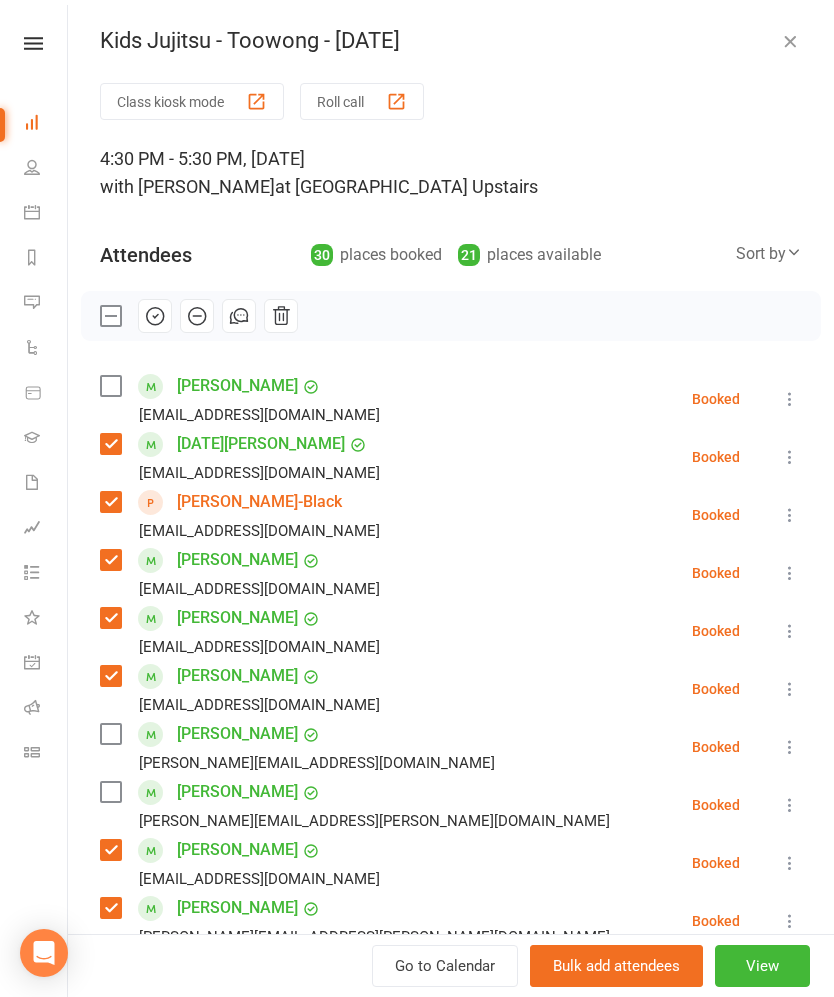 scroll, scrollTop: 0, scrollLeft: 0, axis: both 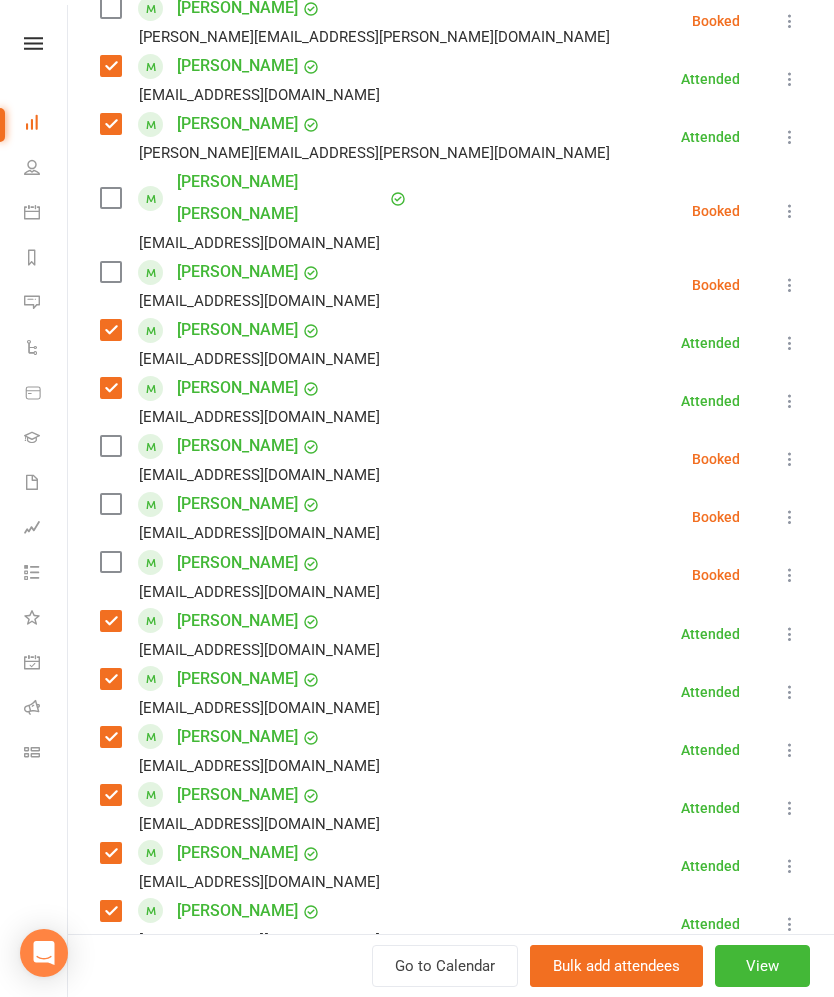 click at bounding box center [110, 504] 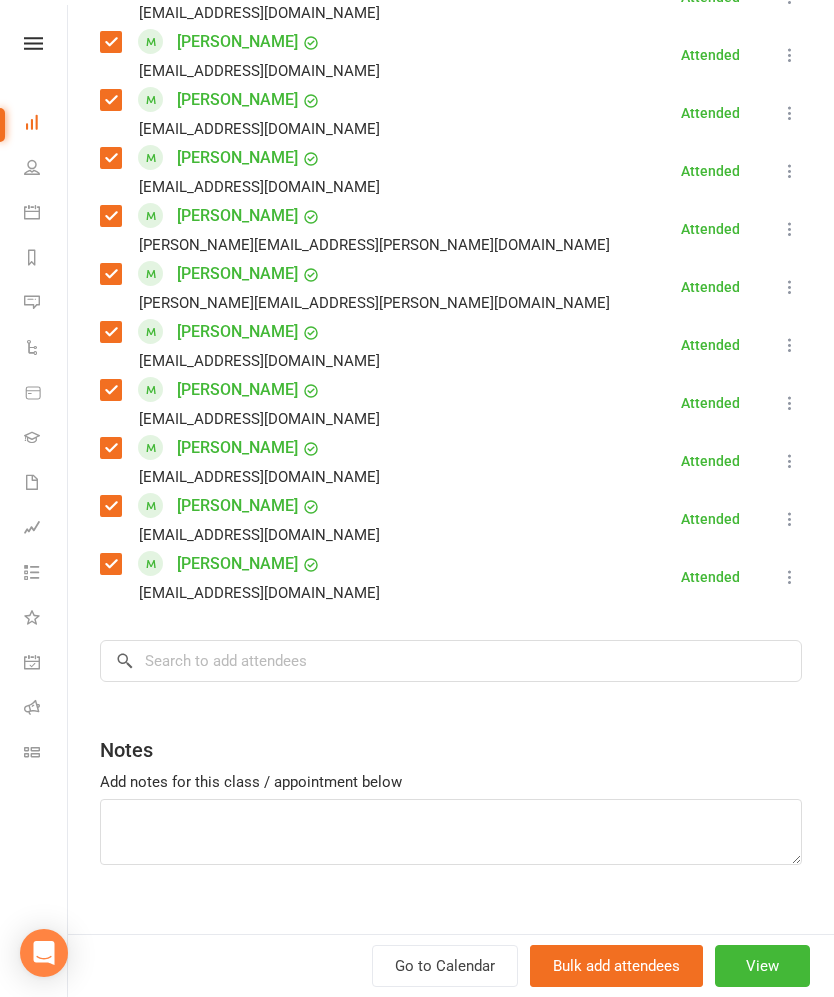 scroll, scrollTop: 1536, scrollLeft: 0, axis: vertical 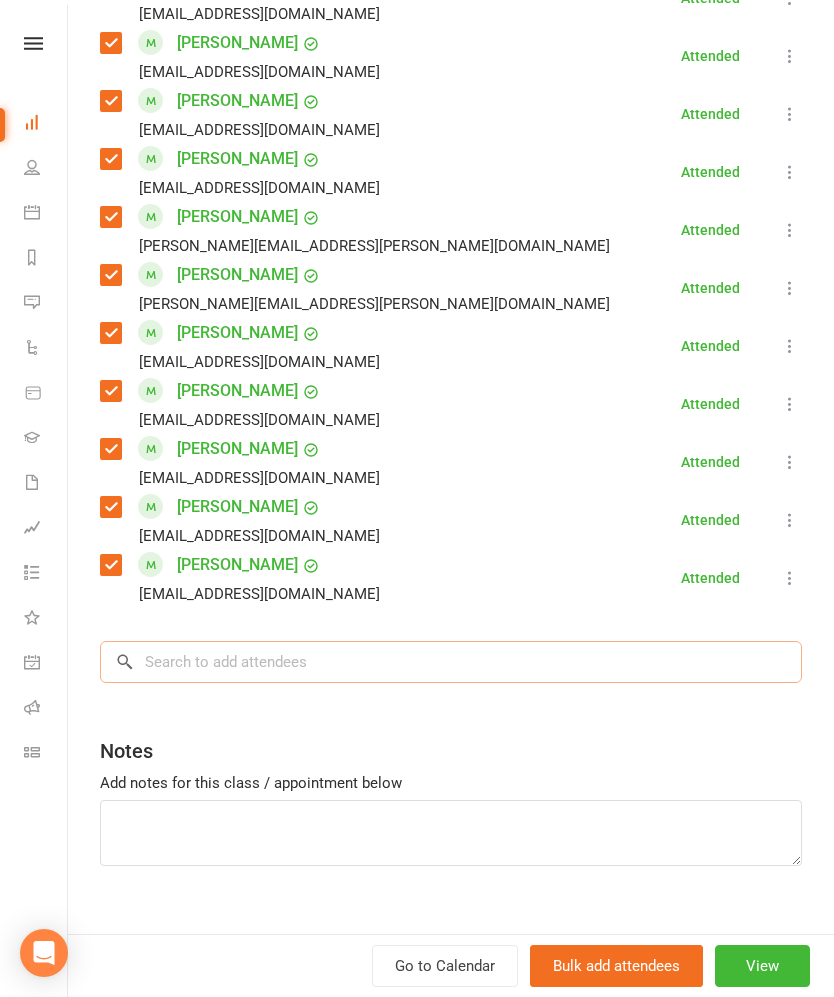 click at bounding box center [451, 662] 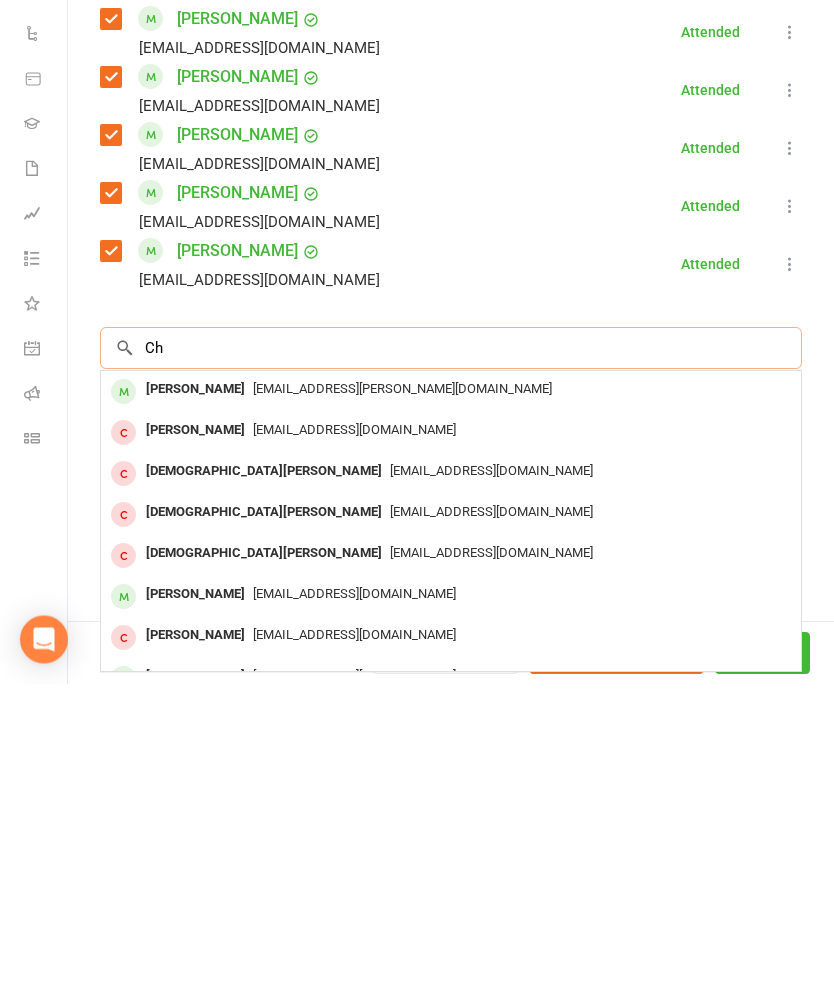 type on "C" 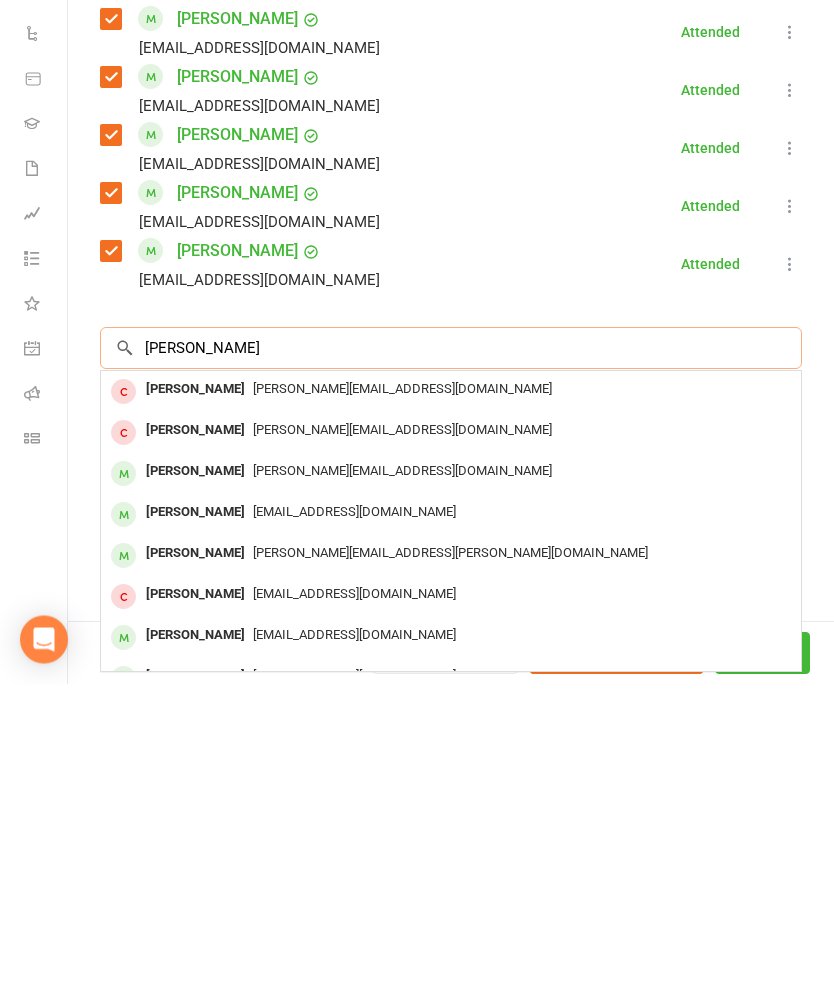 type on "[PERSON_NAME]" 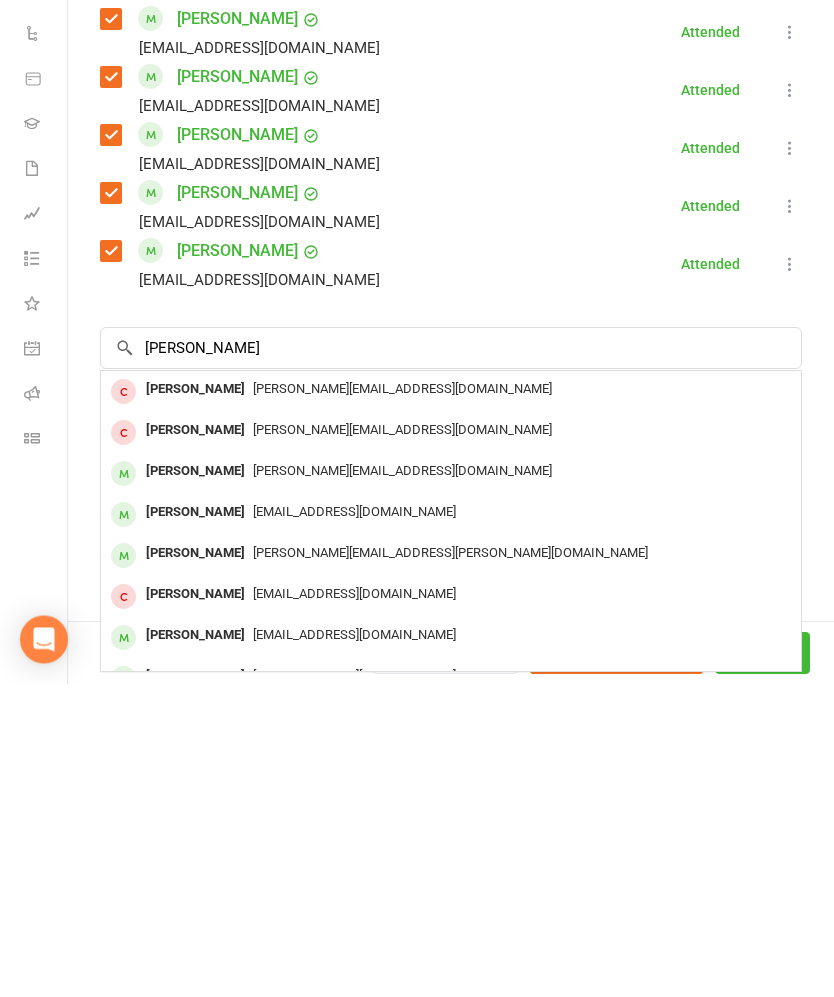 click on "[PERSON_NAME]" at bounding box center (195, 785) 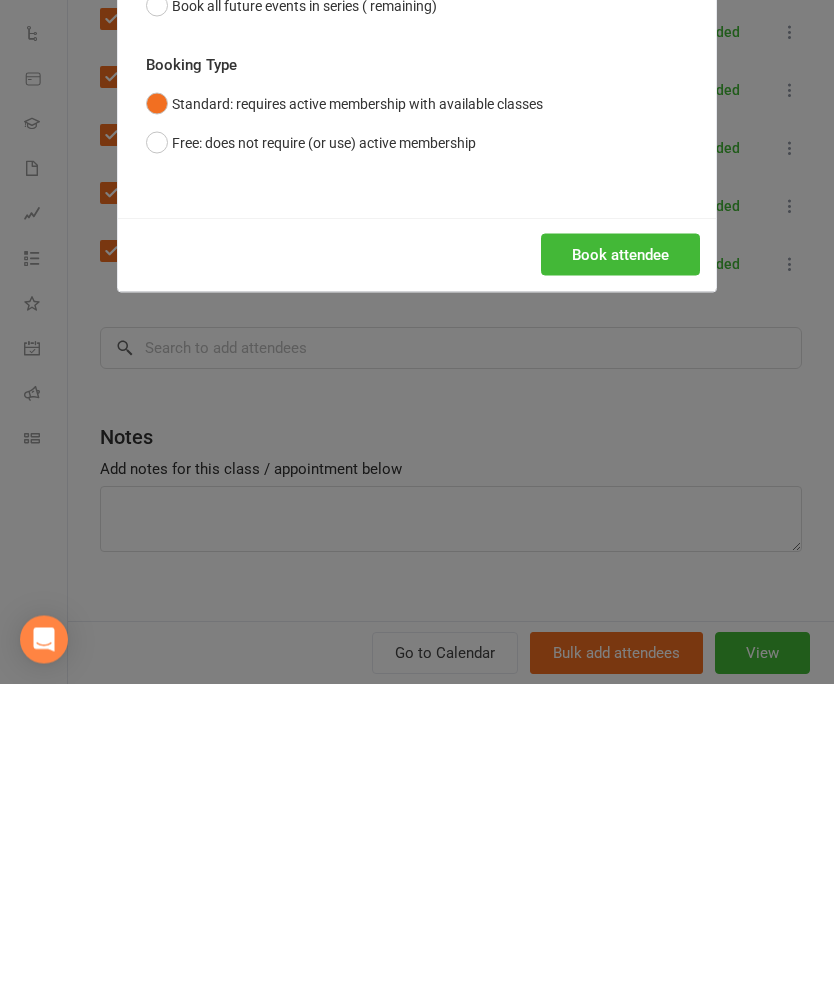 scroll, scrollTop: 1572, scrollLeft: 0, axis: vertical 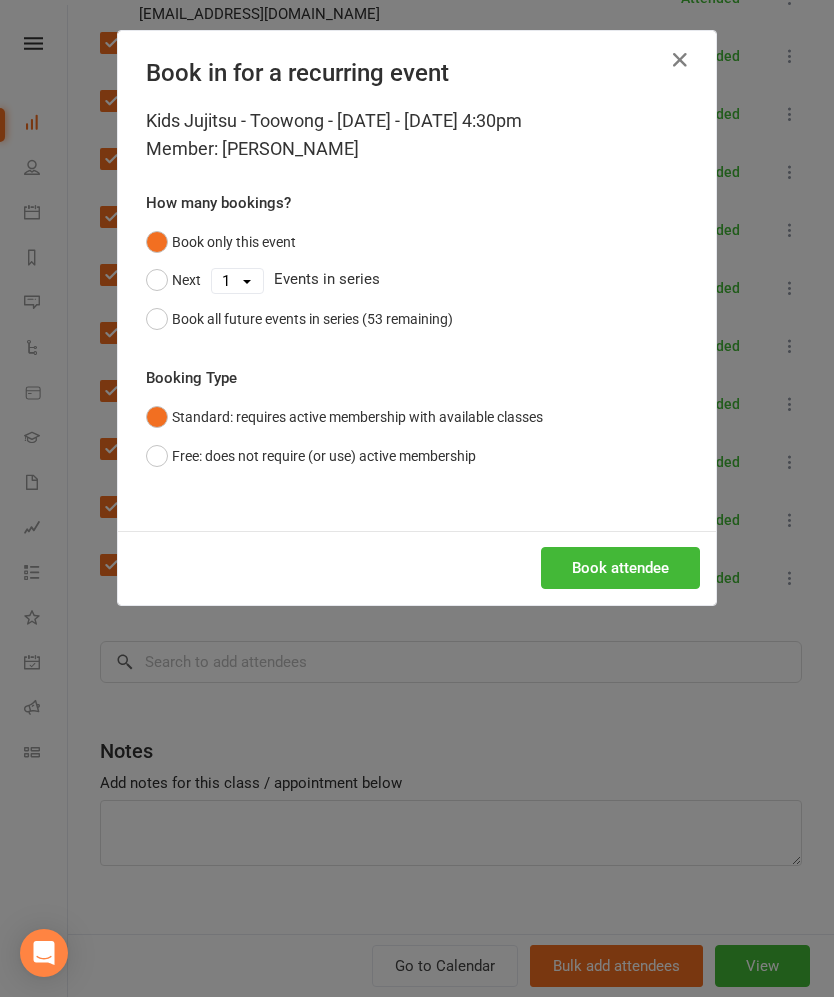 click on "Book in for a recurring event" at bounding box center [417, 73] 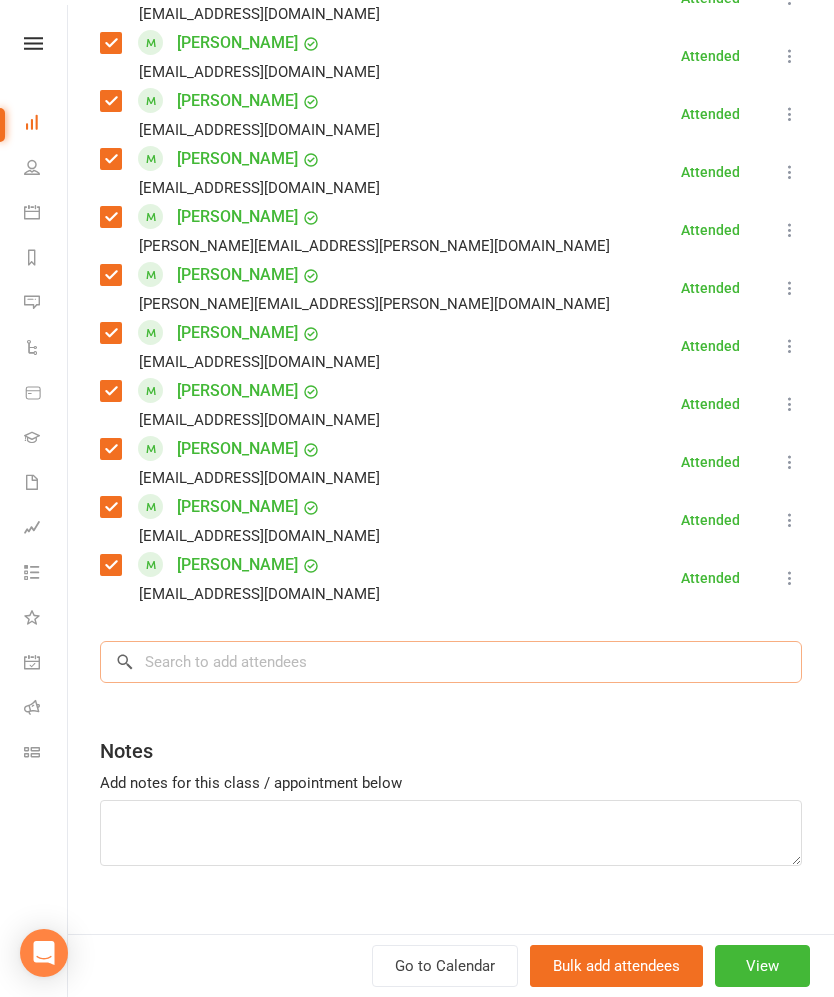 click at bounding box center (451, 662) 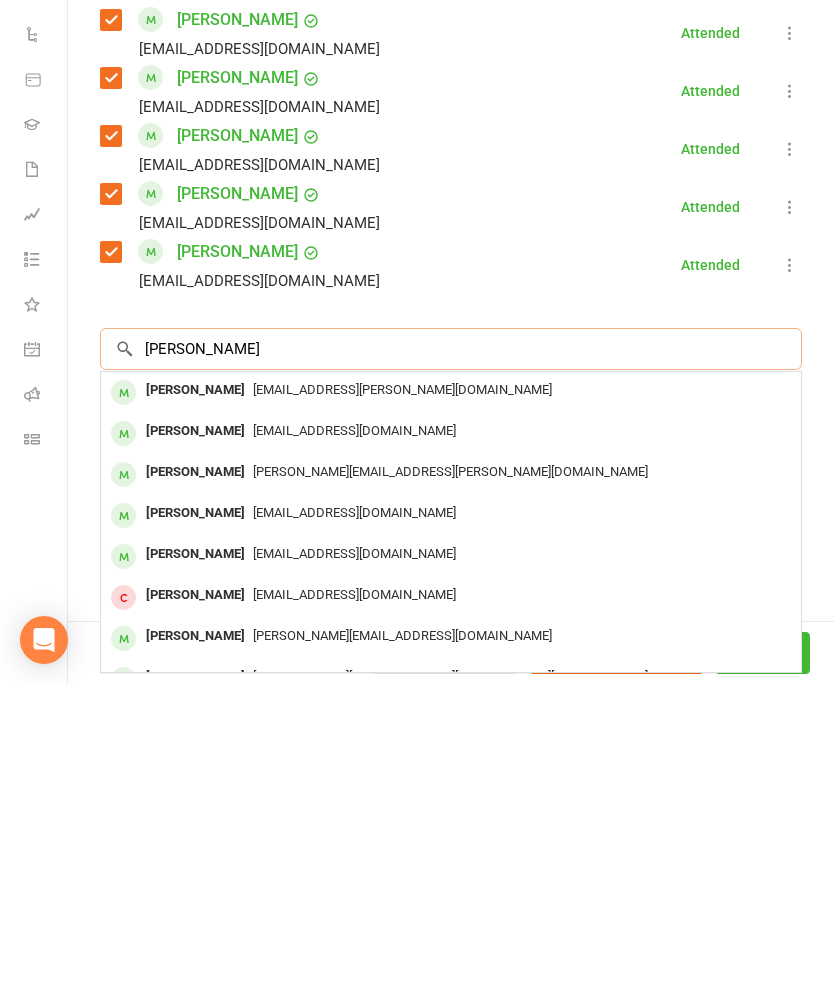 type on "[PERSON_NAME]" 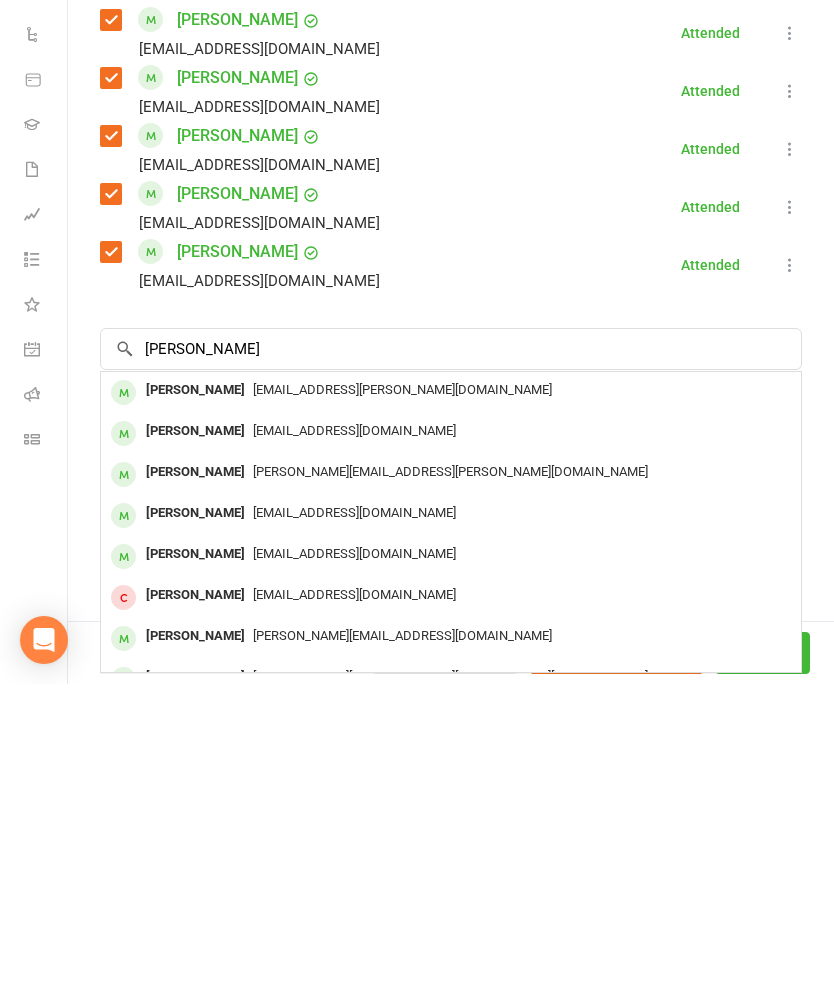 click on "[PERSON_NAME] [EMAIL_ADDRESS][DOMAIN_NAME]" at bounding box center (451, 746) 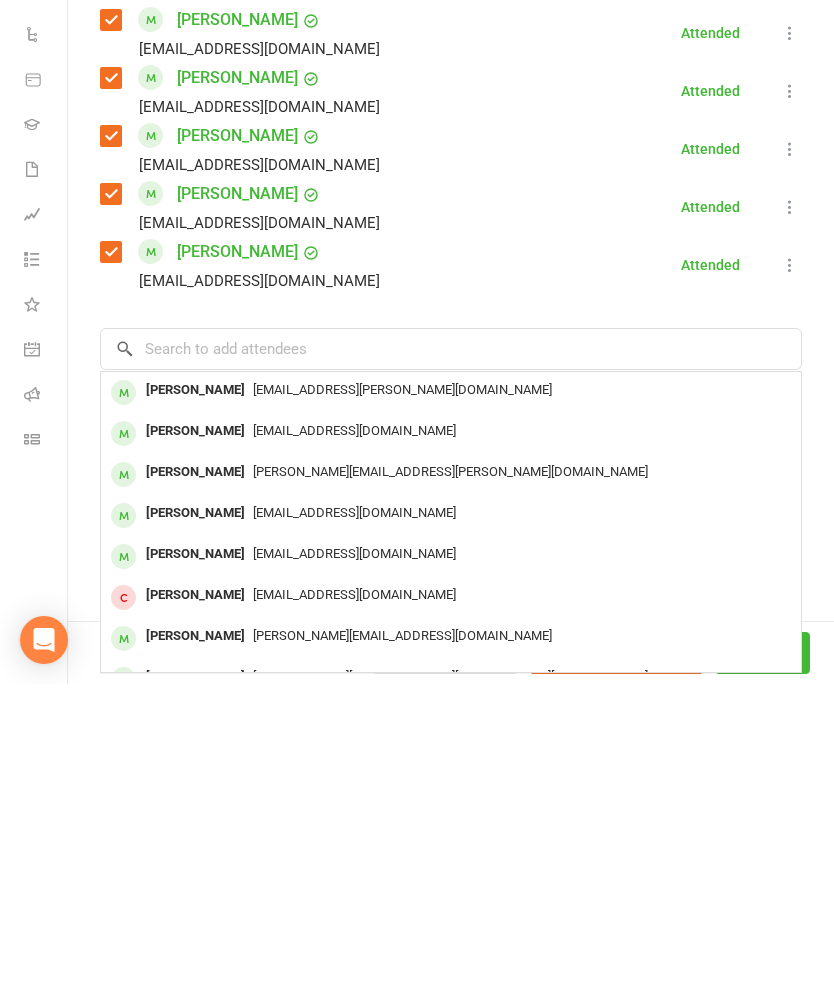 scroll, scrollTop: 1885, scrollLeft: 0, axis: vertical 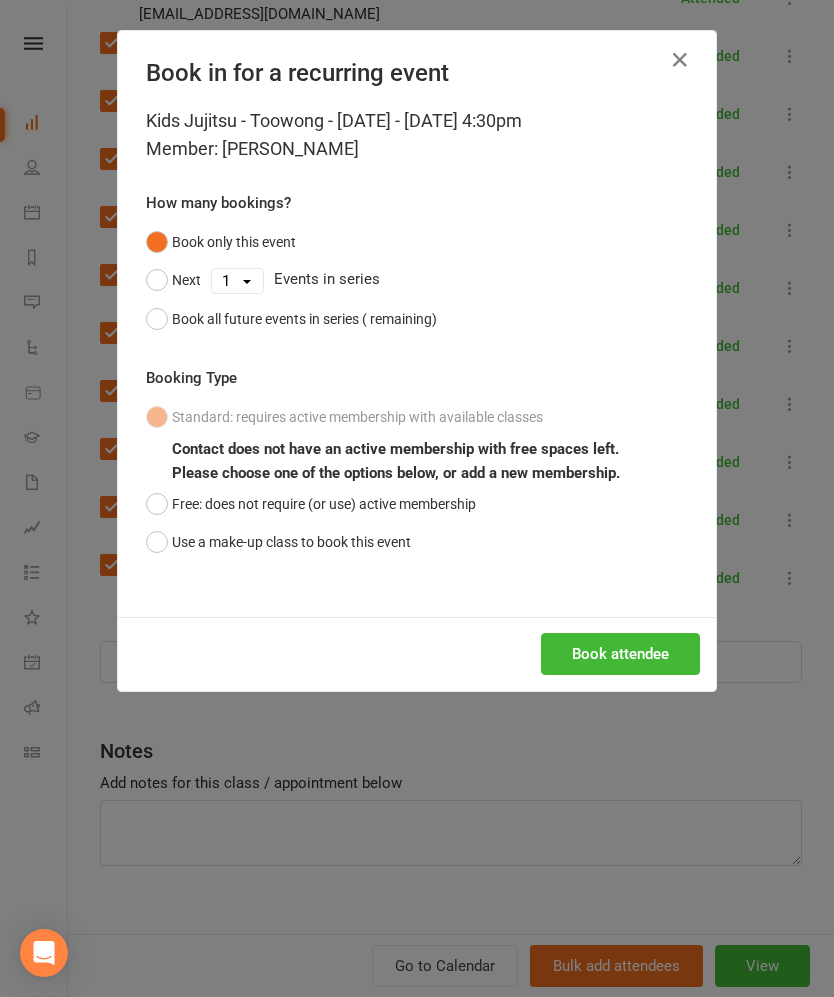 click on "Use a make-up class to book this event" at bounding box center [278, 542] 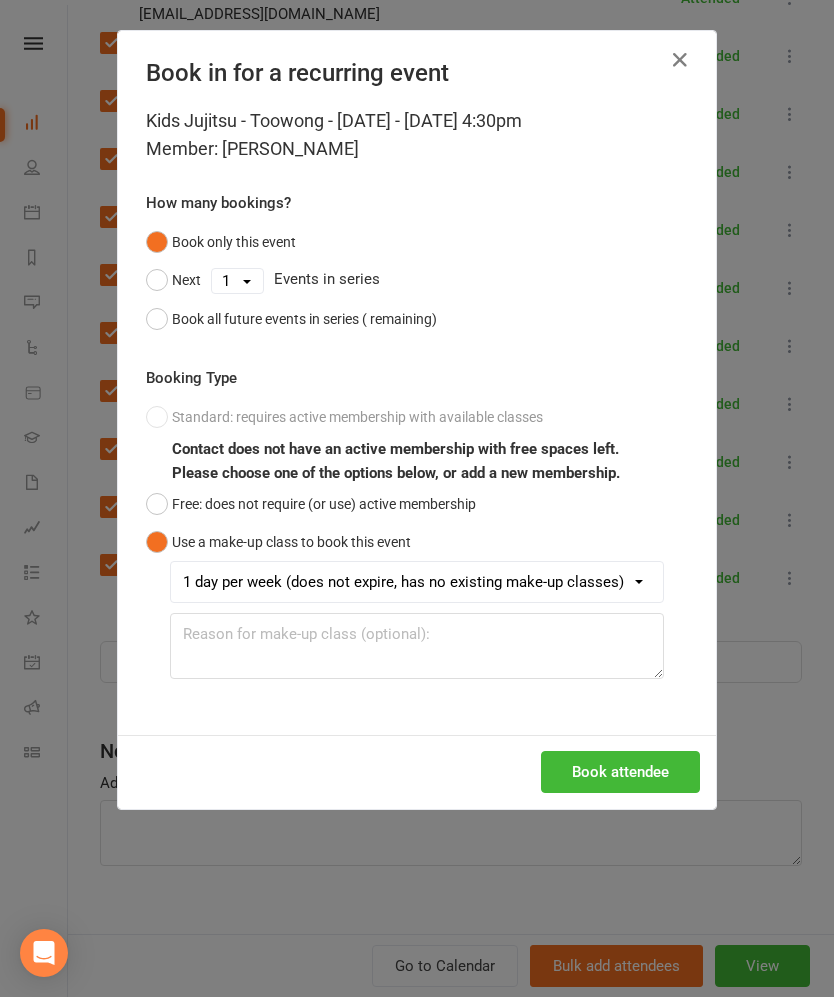 click on "Book attendee" at bounding box center [620, 772] 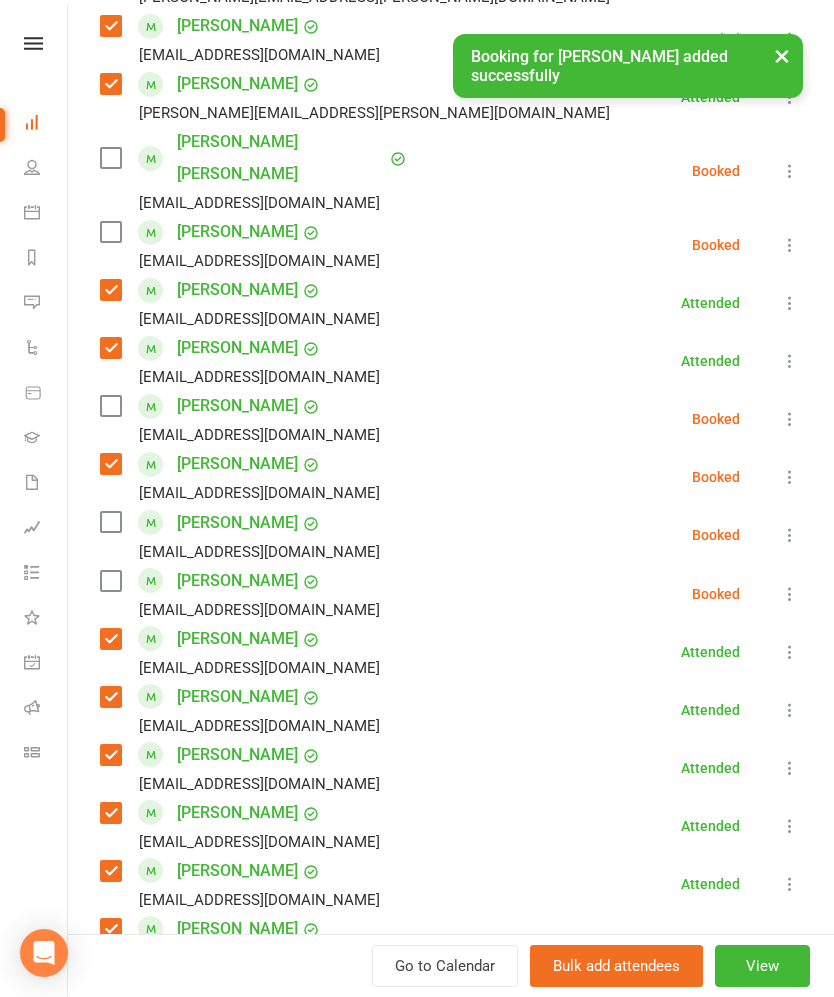 scroll, scrollTop: 822, scrollLeft: 0, axis: vertical 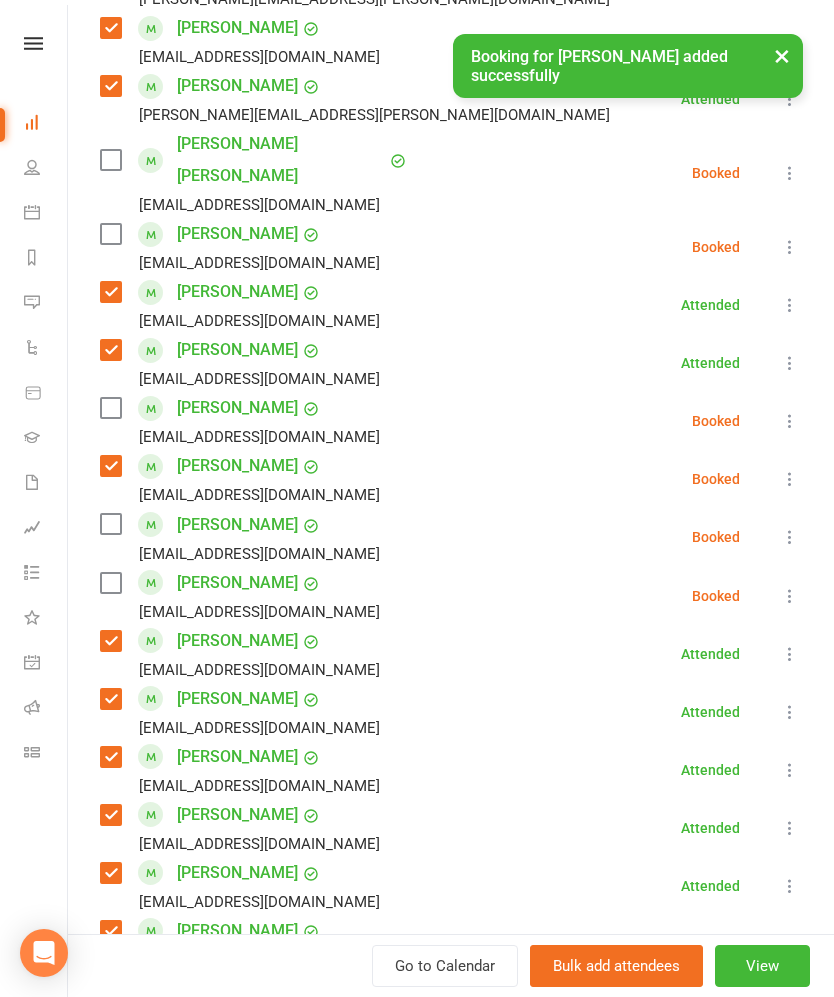 click at bounding box center (110, 524) 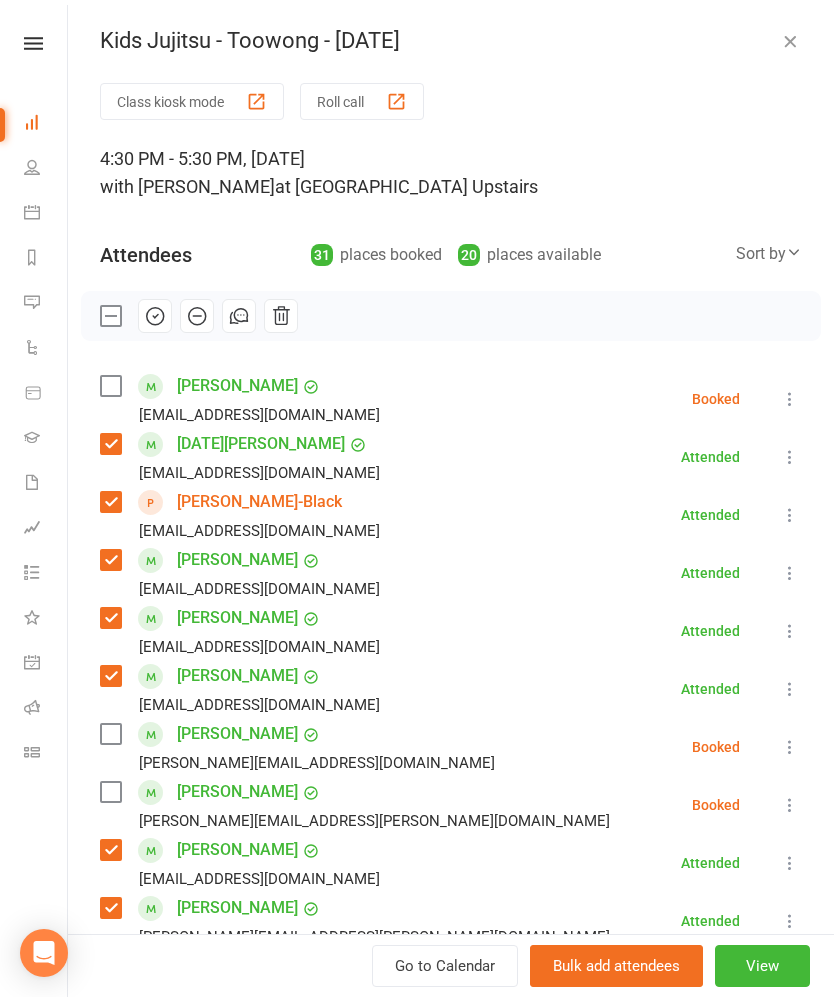 scroll, scrollTop: 0, scrollLeft: 0, axis: both 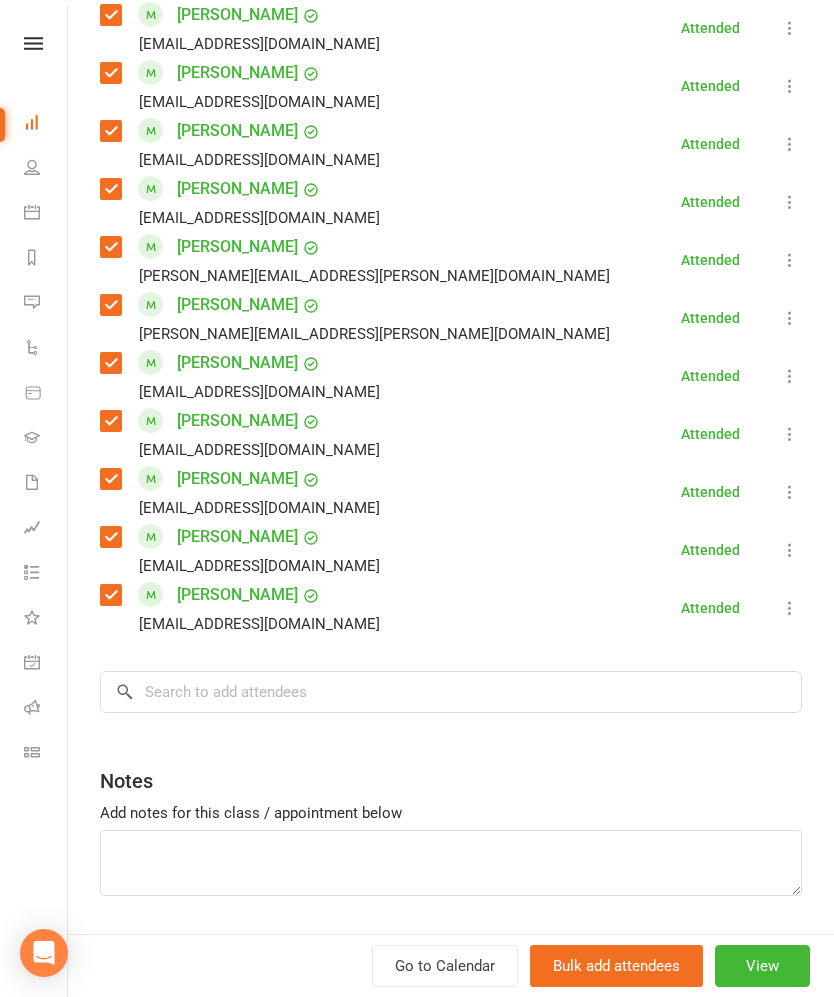 click on "Class kiosk mode  Roll call  4:30 PM - 5:30 PM, [DATE] with [PERSON_NAME]  at  [GEOGRAPHIC_DATA] Upstairs  Attendees  31  places booked 20  places available Sort by  Last name  First name  Booking created
Check in
[PERSON_NAME]  [PERSON_NAME][EMAIL_ADDRESS][DOMAIN_NAME] Booked More info  Remove  Check in  Mark absent  Send message  All bookings for series    [DATE][PERSON_NAME]  [EMAIL_ADDRESS][DOMAIN_NAME] Attended More info  Remove  Mark absent  Undo check-in  Send message  All bookings for series    [PERSON_NAME]-Black  [EMAIL_ADDRESS][DOMAIN_NAME] Attended More info  Remove  Mark absent  Undo check-in  Send message    [PERSON_NAME]  [EMAIL_ADDRESS][DOMAIN_NAME] Attended More info  Remove  Mark absent  Undo check-in  Send message  All bookings for series    [PERSON_NAME]  [EMAIL_ADDRESS][DOMAIN_NAME] Attended More info  Remove  [PERSON_NAME] absent  Undo check-in  Send message  All bookings for series    [PERSON_NAME]  [EMAIL_ADDRESS][DOMAIN_NAME] Attended More info  Remove  Mark absent  Undo check-in  Send message  All bookings for series" at bounding box center (451, -243) 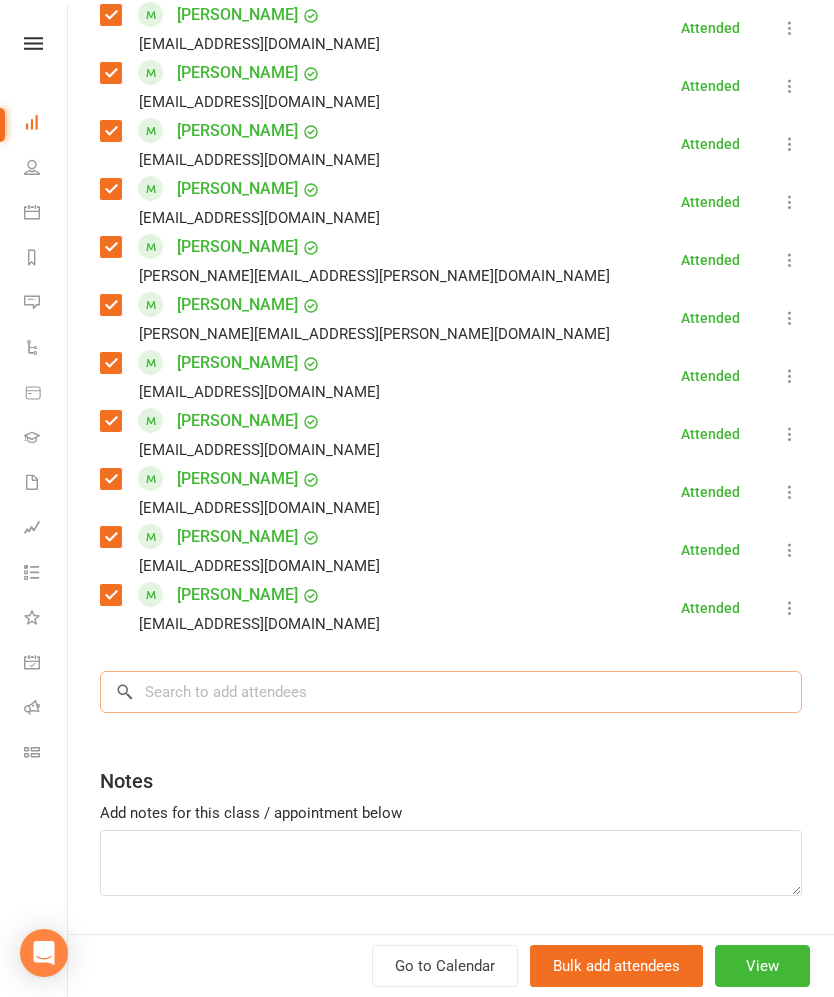 click at bounding box center [451, 692] 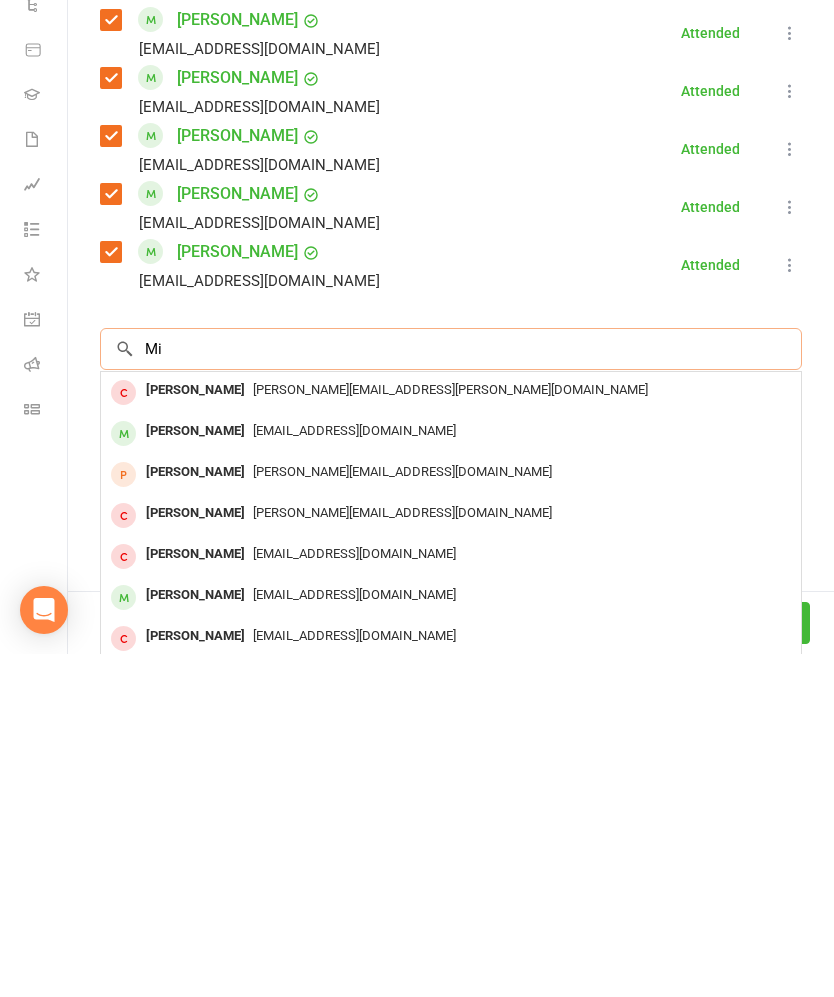 type on "M" 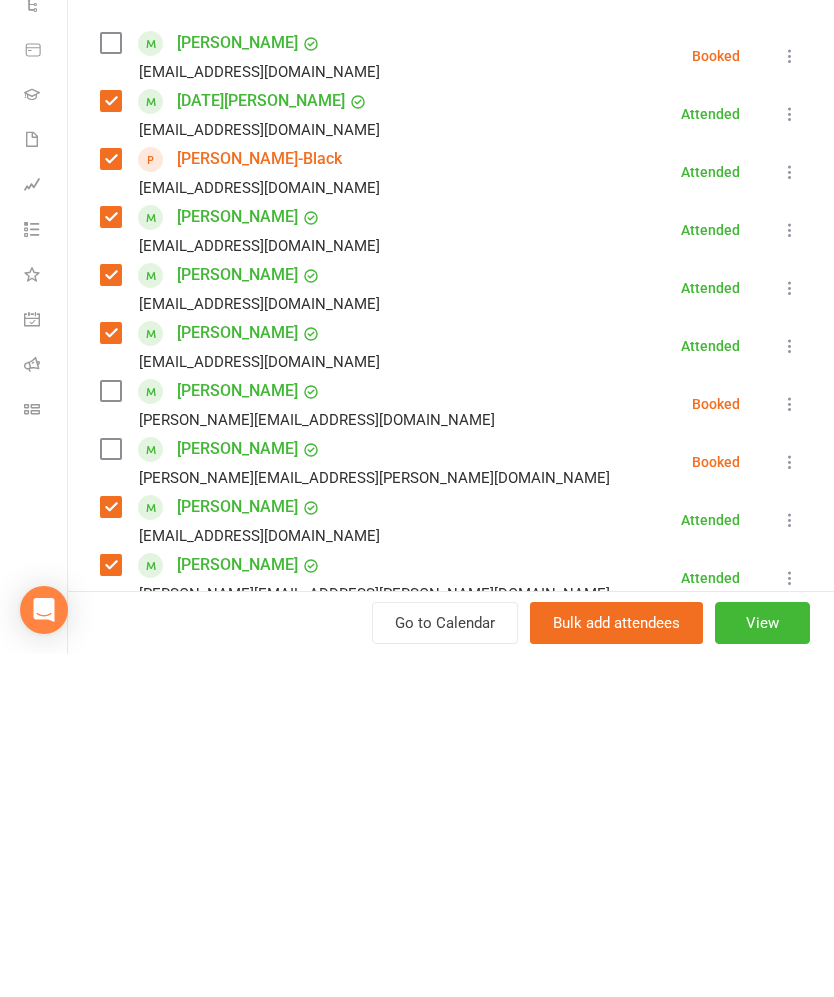 scroll, scrollTop: 0, scrollLeft: 0, axis: both 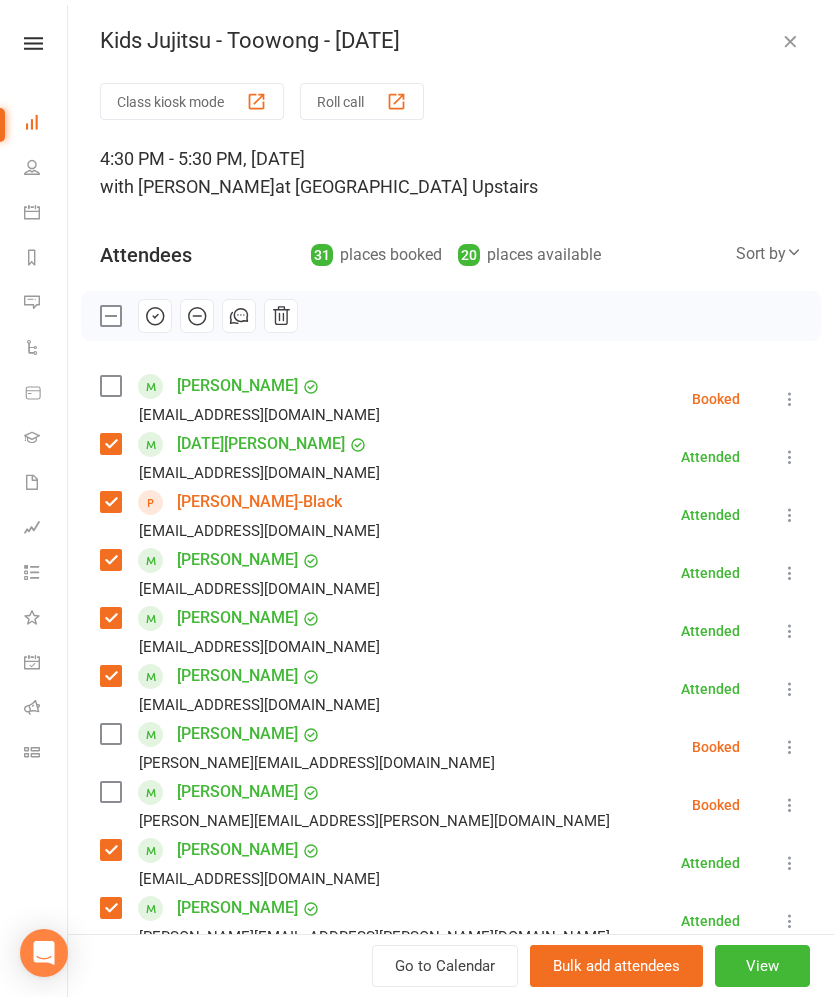 click 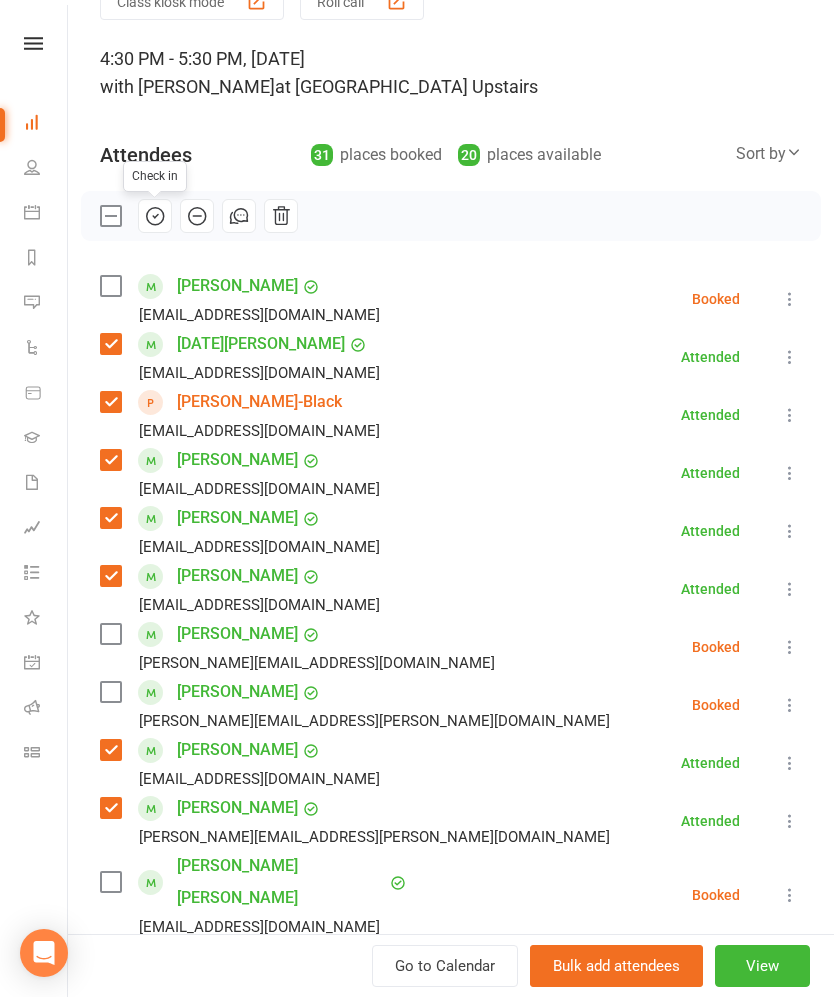 scroll, scrollTop: 184, scrollLeft: 0, axis: vertical 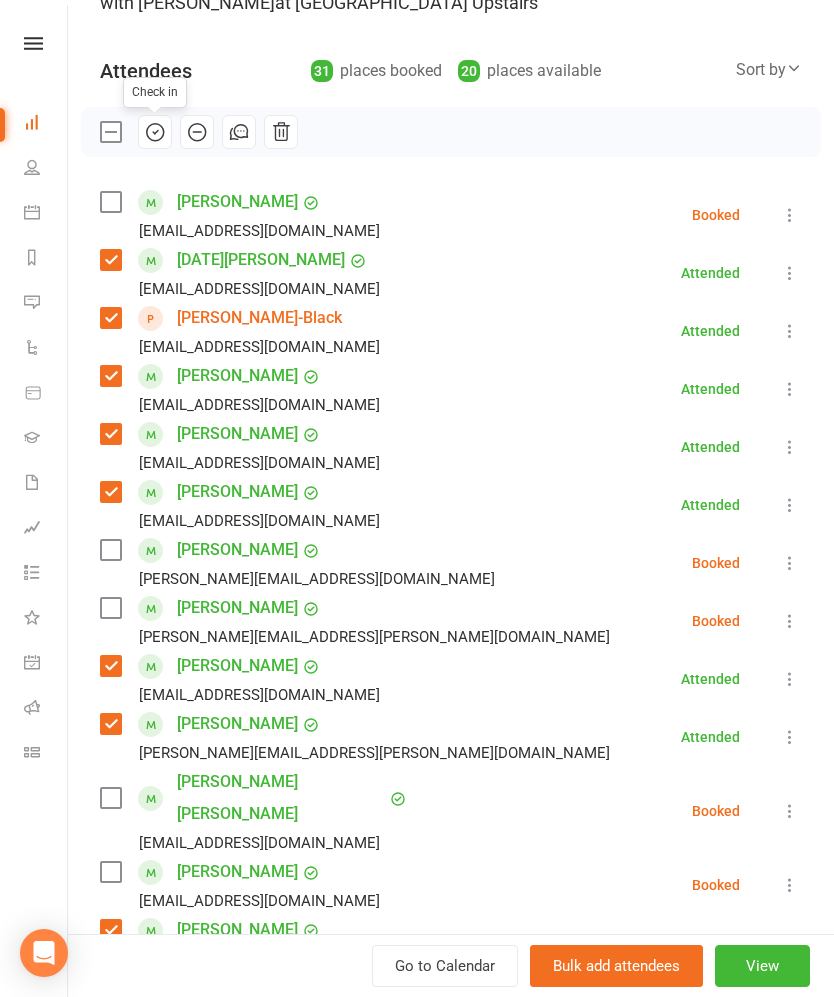 click at bounding box center [110, 608] 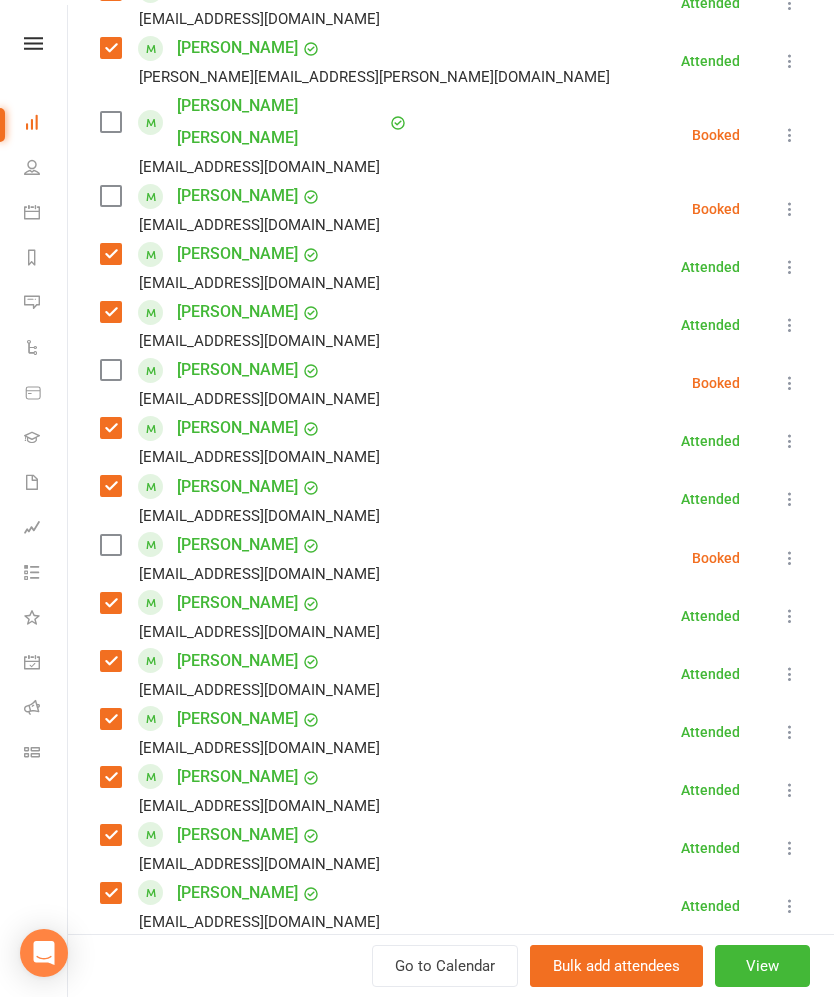 scroll, scrollTop: 895, scrollLeft: 0, axis: vertical 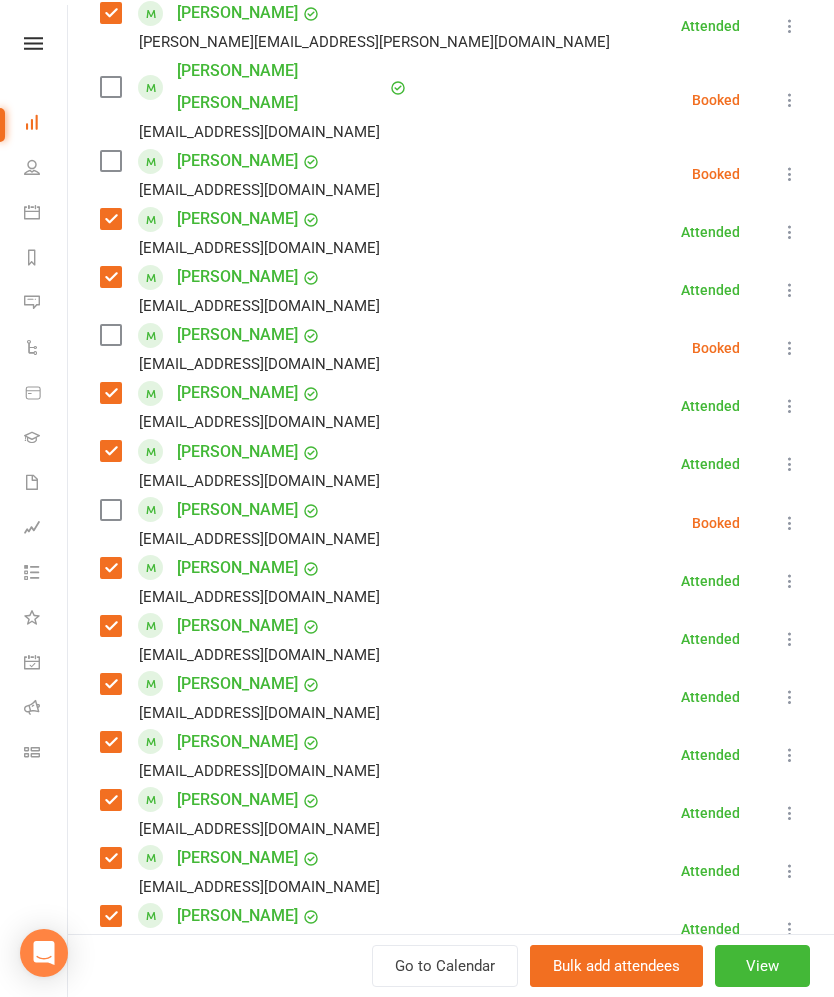 click at bounding box center [110, 510] 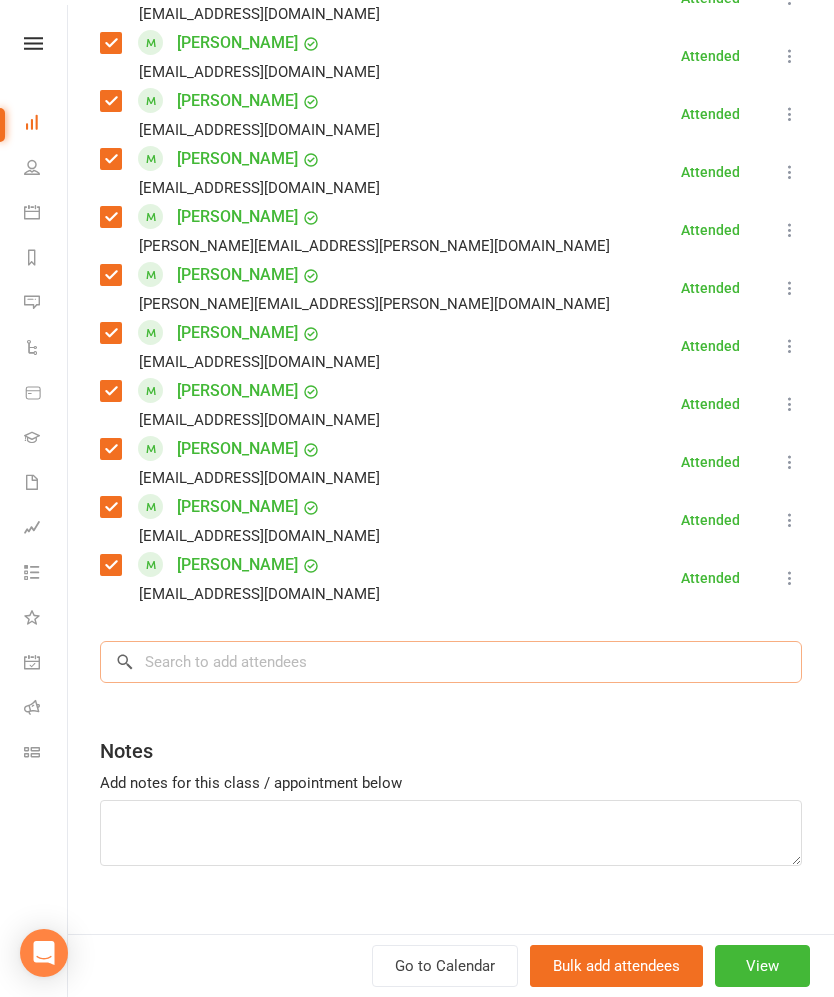 click at bounding box center (451, 662) 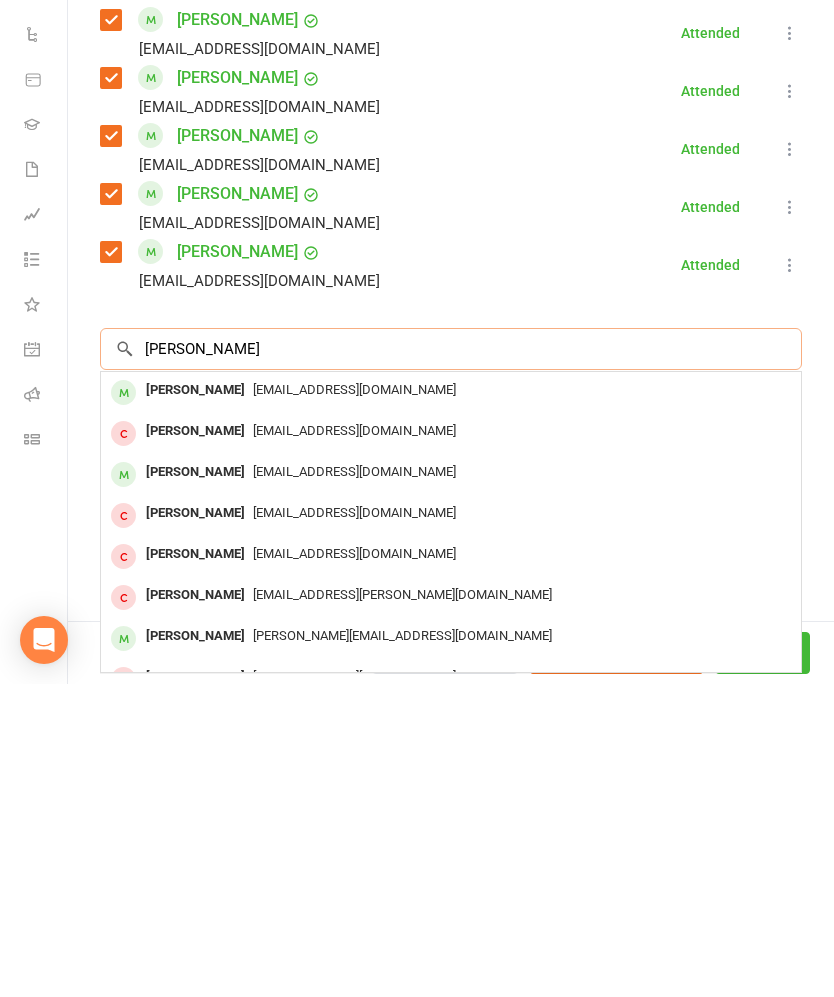 type on "[PERSON_NAME]" 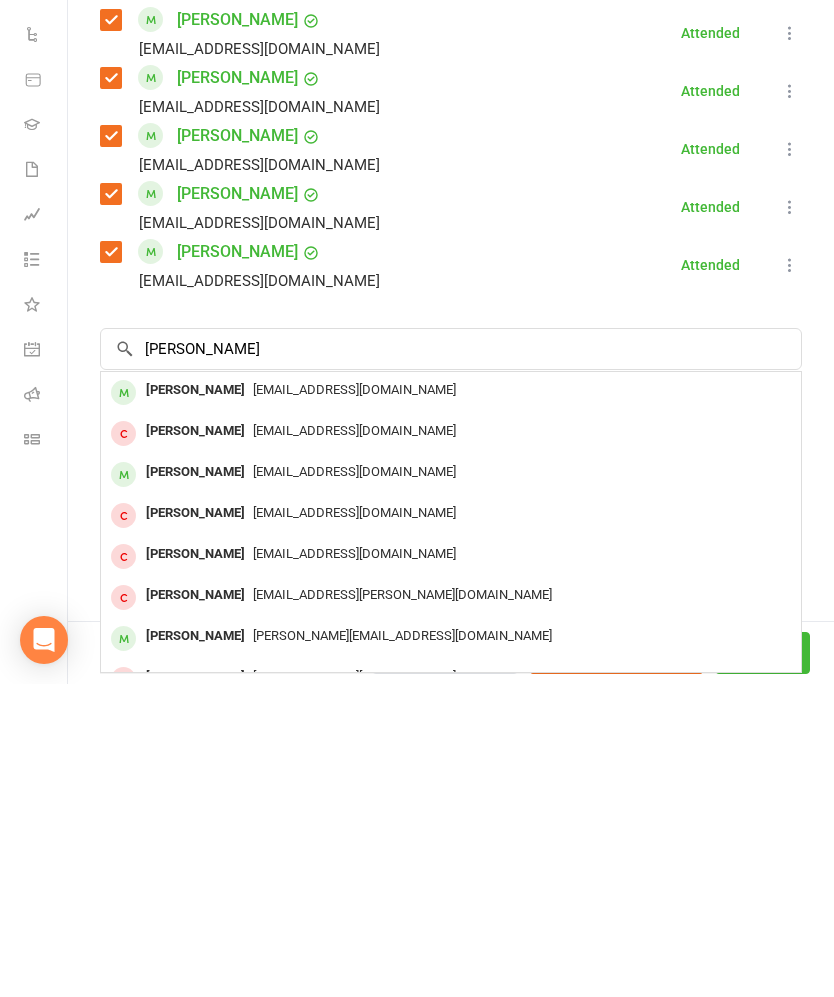 click on "[PERSON_NAME]" at bounding box center (195, 703) 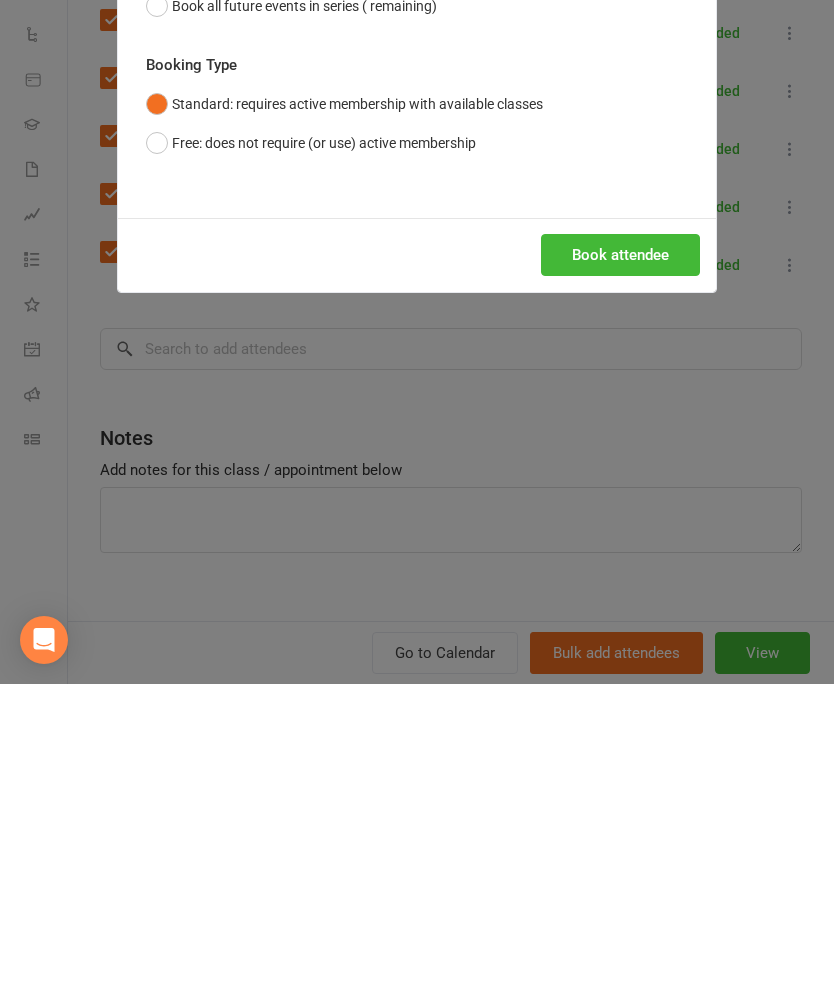 scroll, scrollTop: 313, scrollLeft: 0, axis: vertical 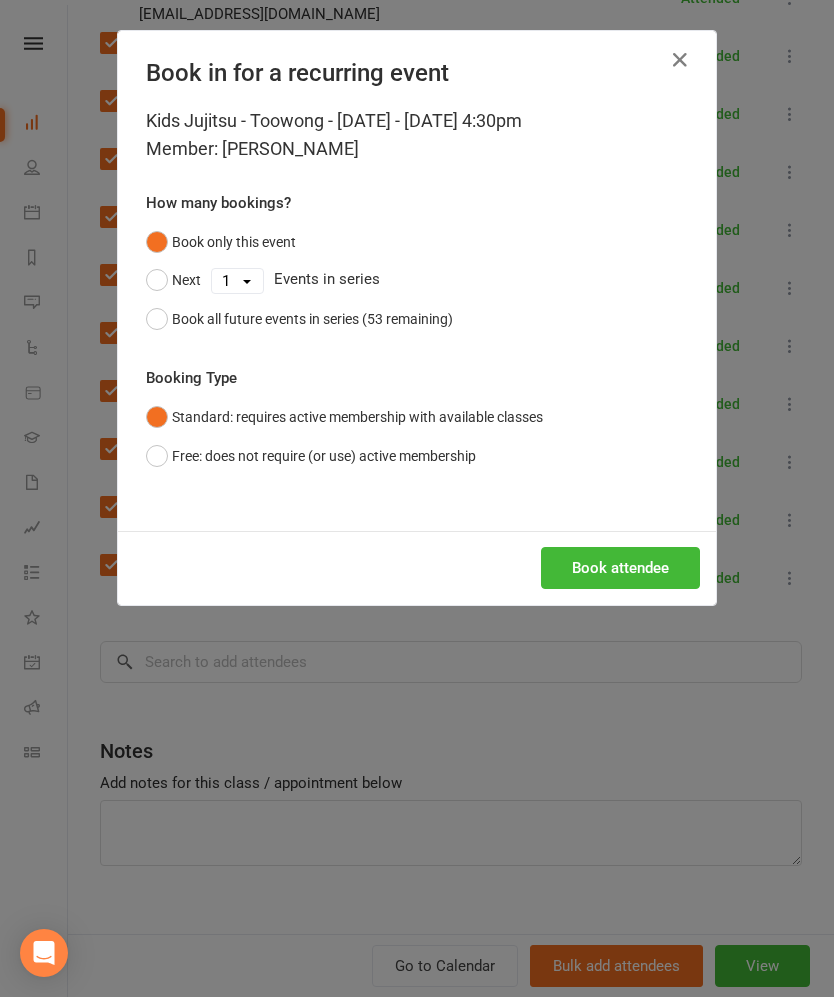 click on "Book attendee" at bounding box center [620, 568] 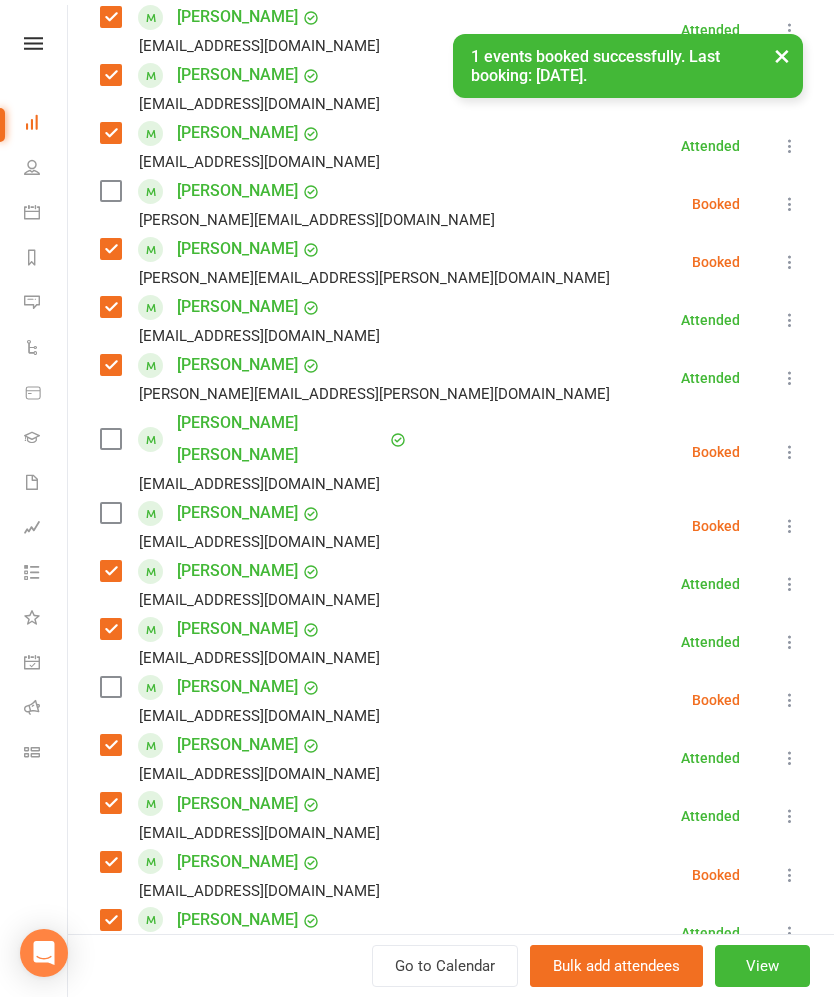 scroll, scrollTop: 538, scrollLeft: 0, axis: vertical 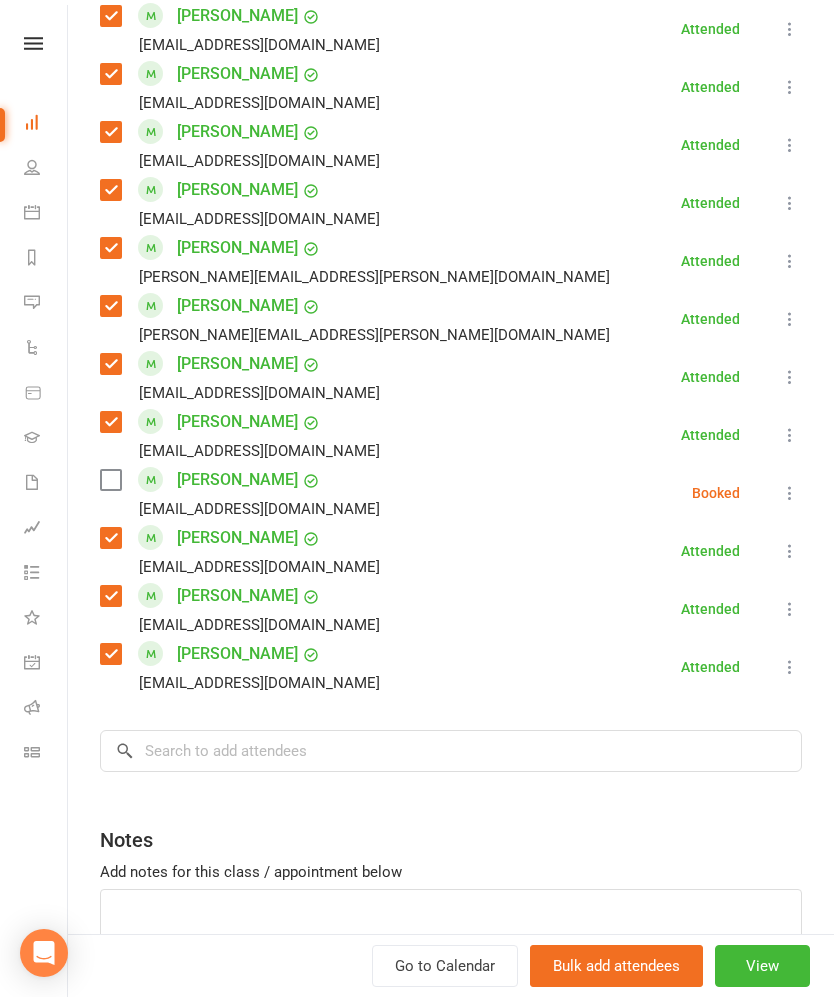 click at bounding box center [110, 480] 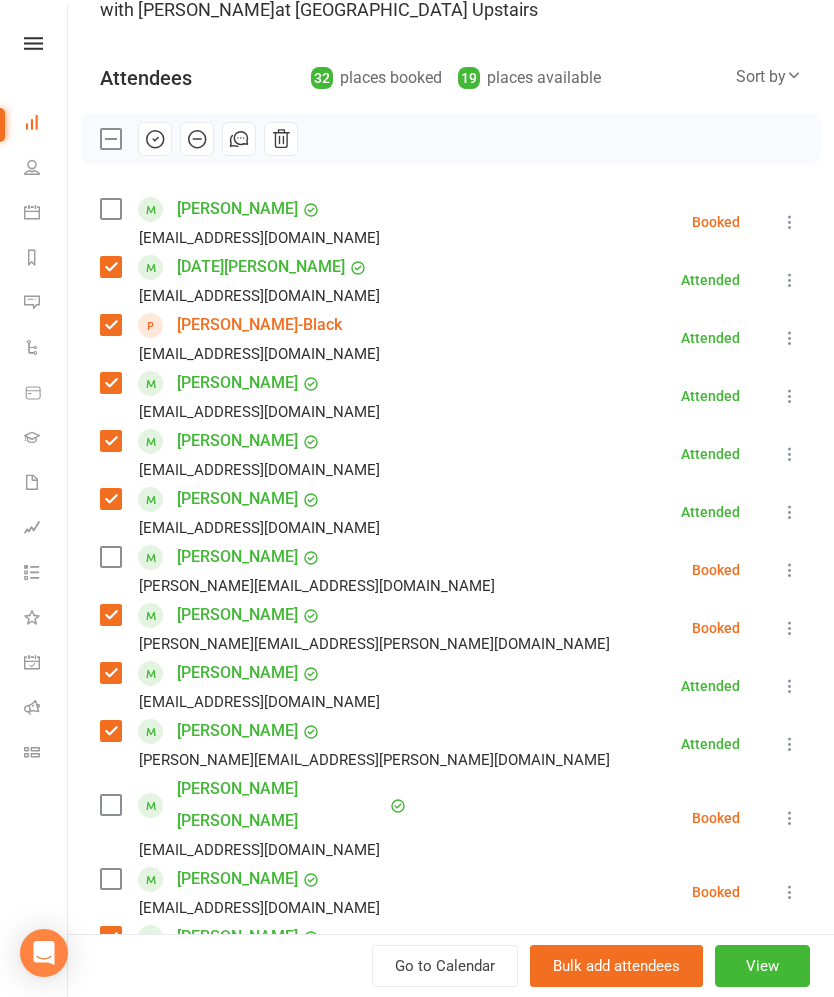 scroll, scrollTop: 179, scrollLeft: 0, axis: vertical 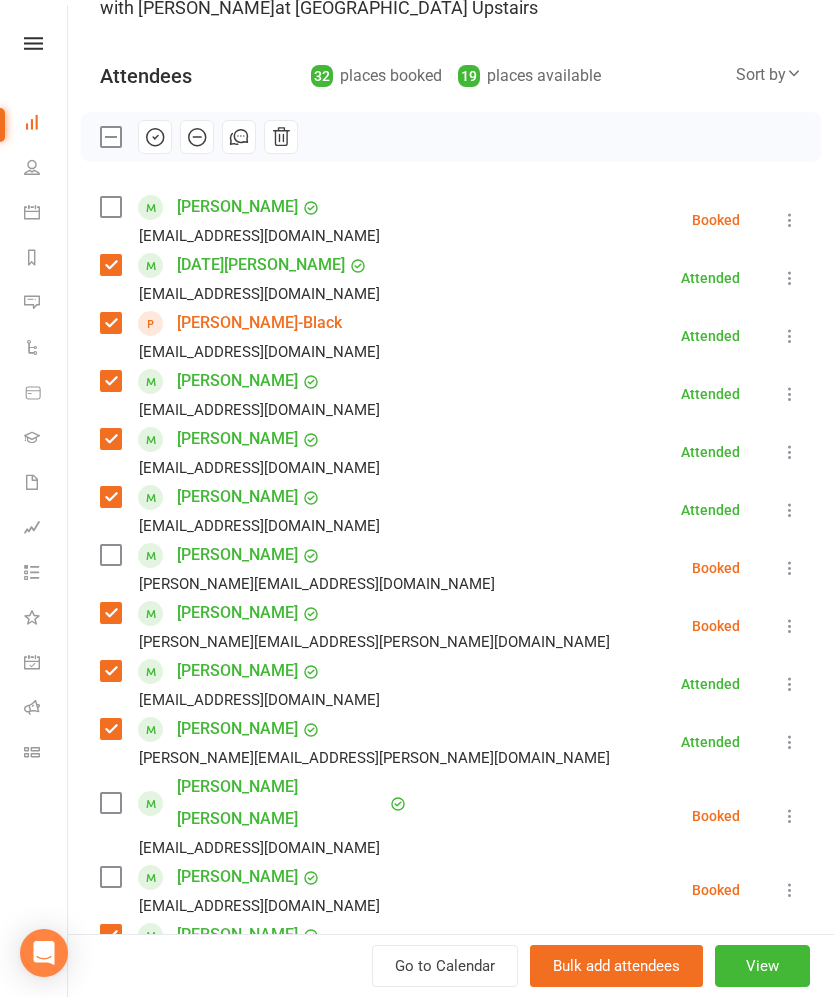 click 